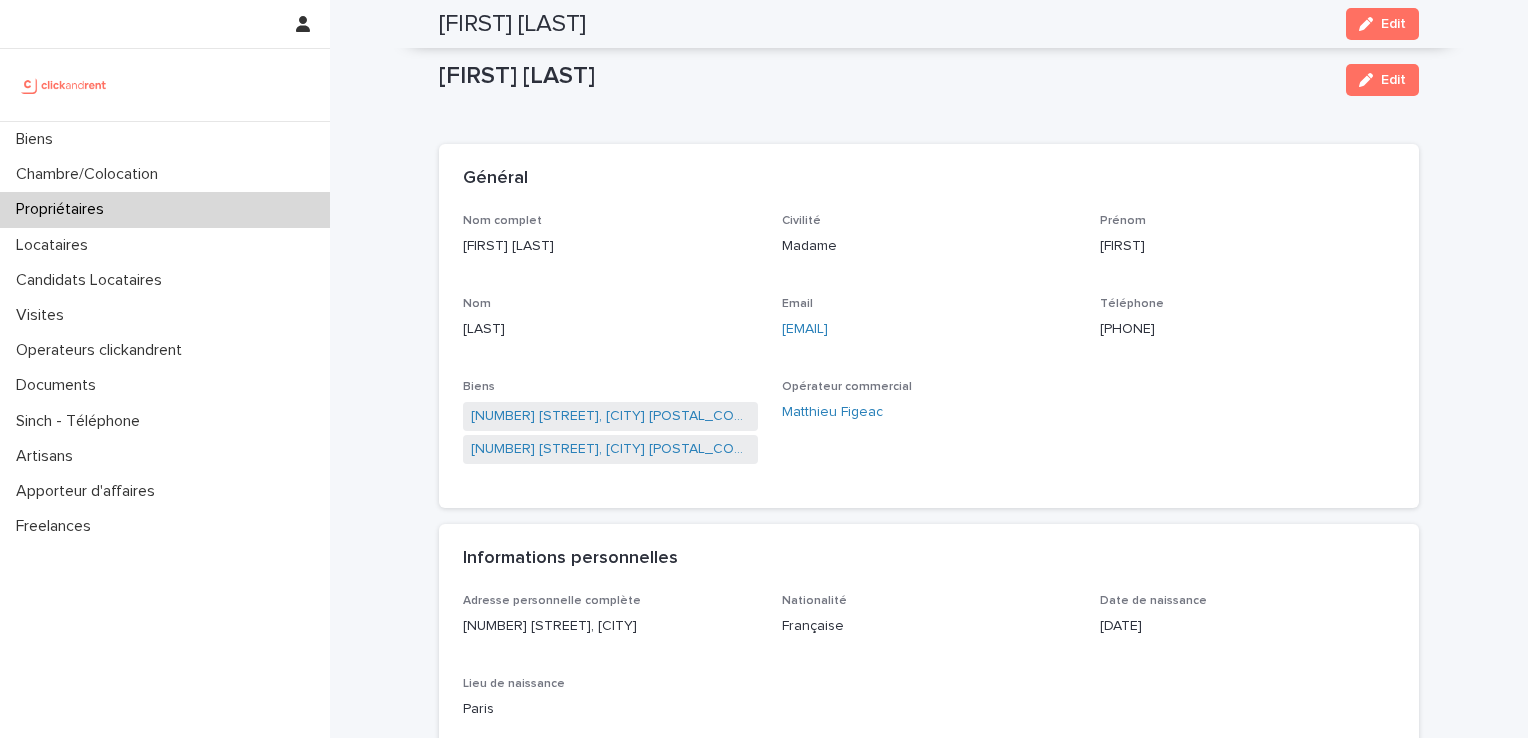 scroll, scrollTop: 0, scrollLeft: 0, axis: both 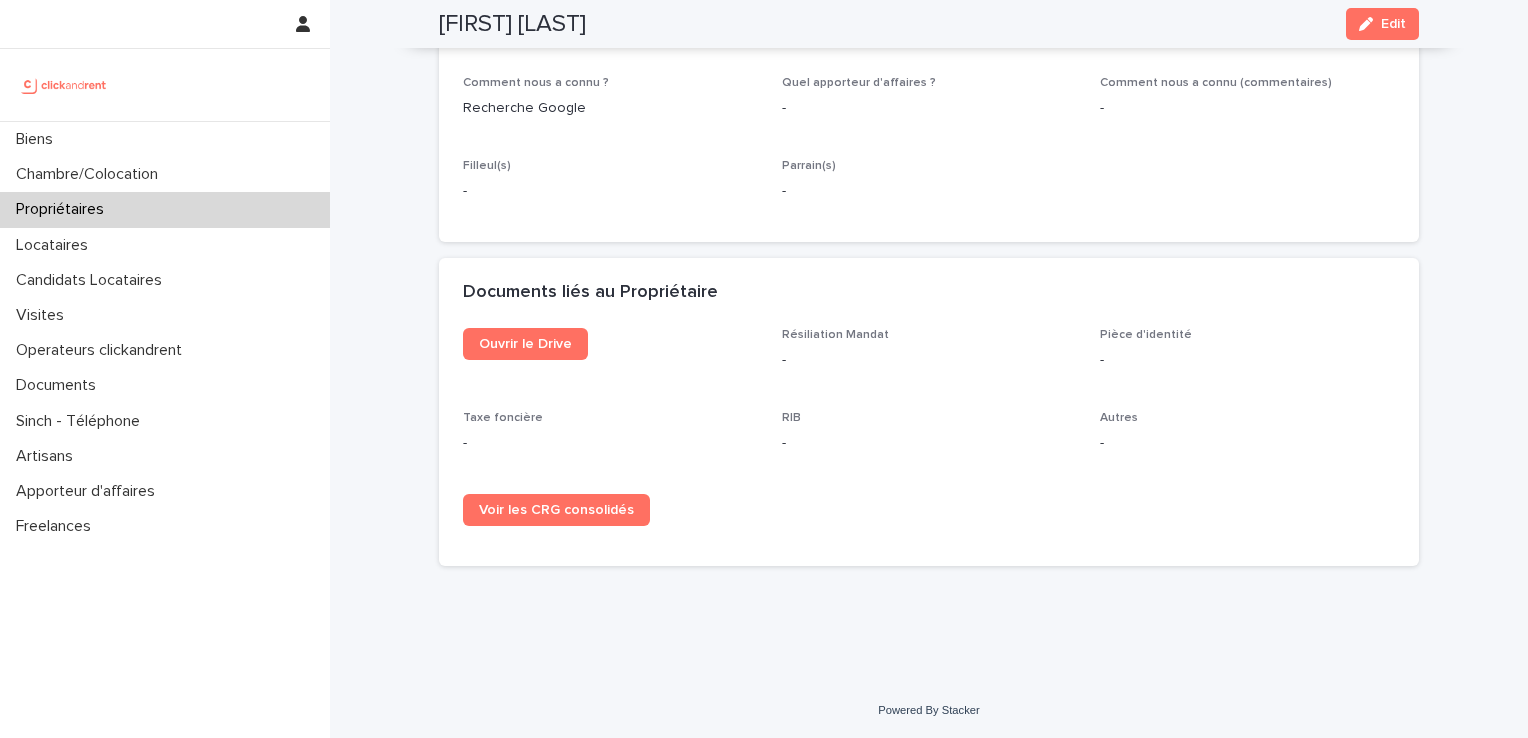 click on "Propriétaires" at bounding box center (64, 209) 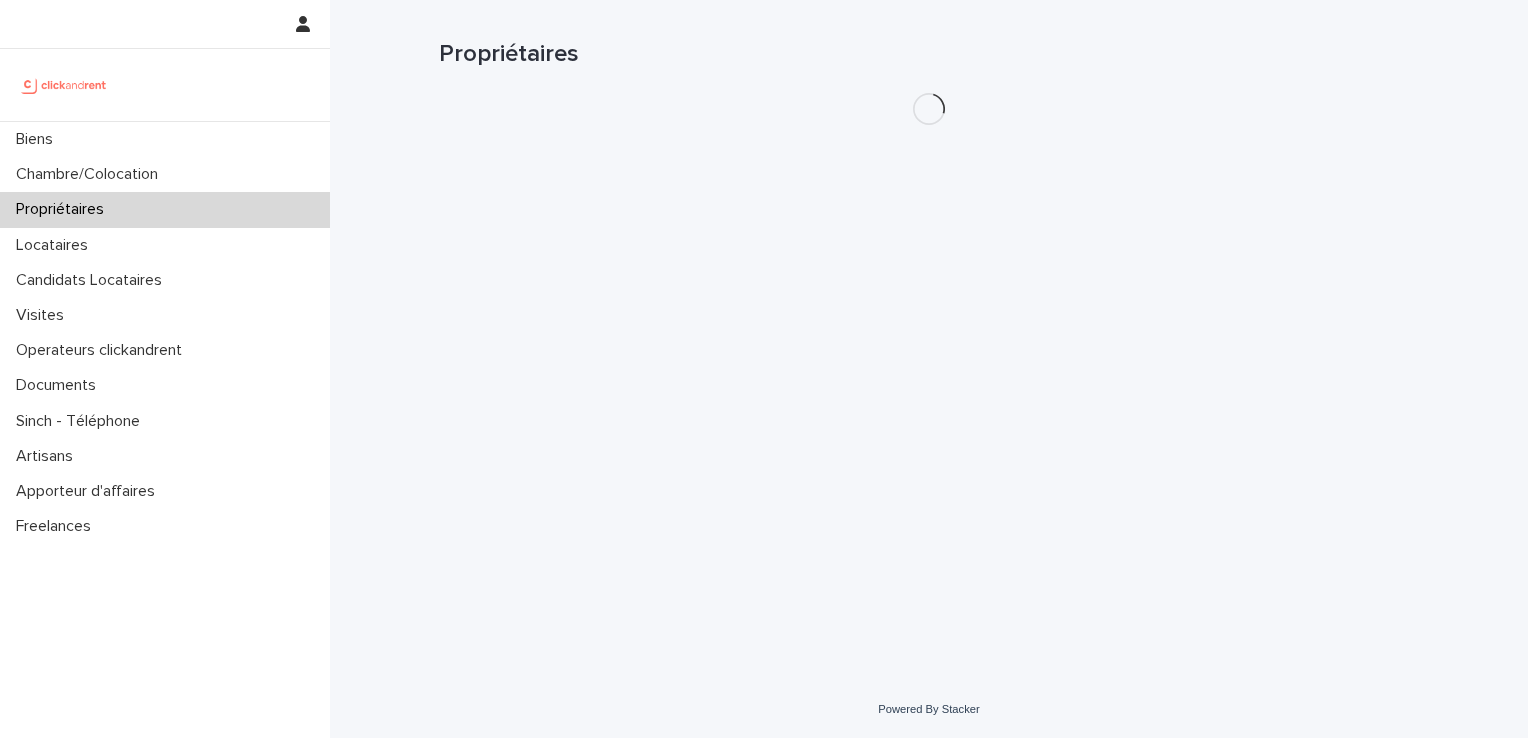 scroll, scrollTop: 0, scrollLeft: 0, axis: both 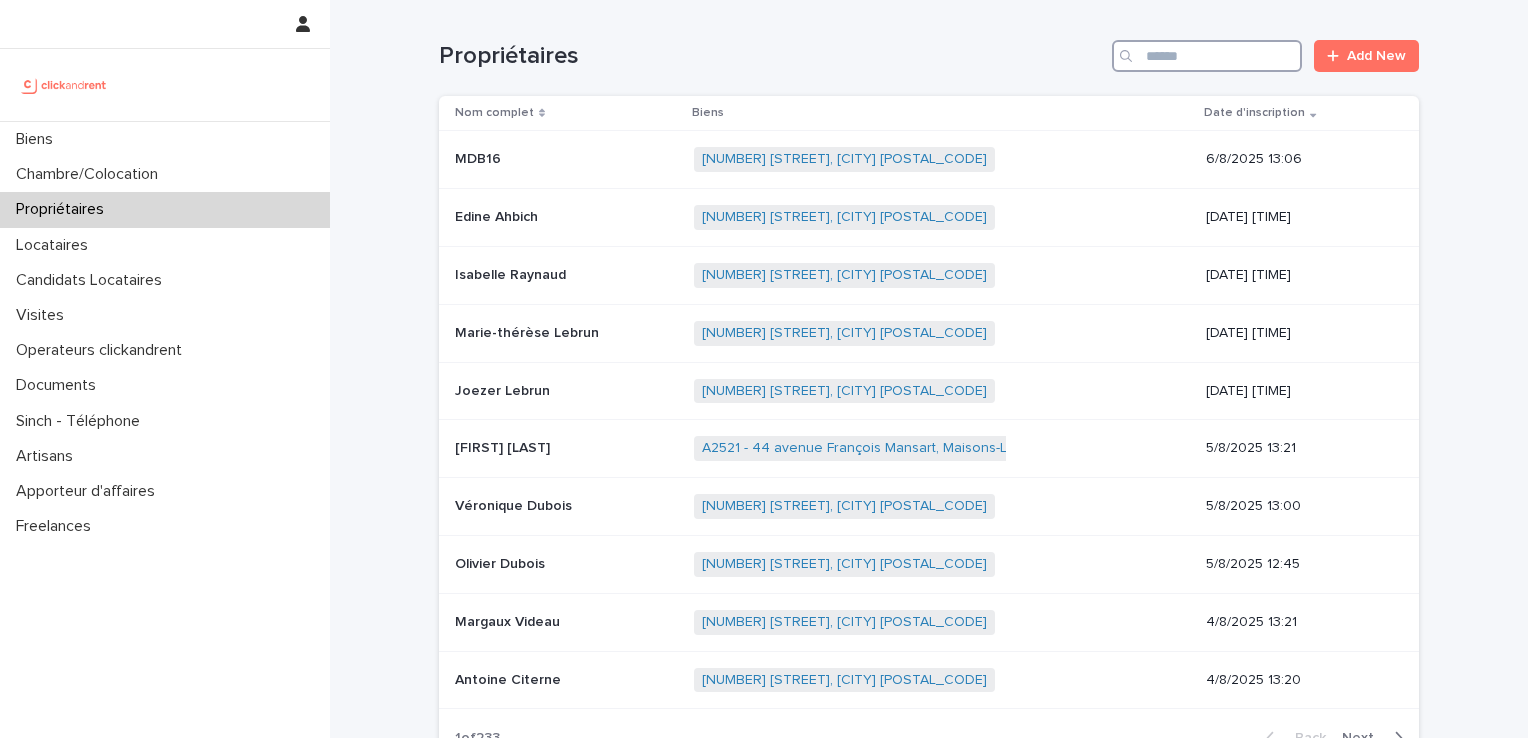 click at bounding box center (1207, 56) 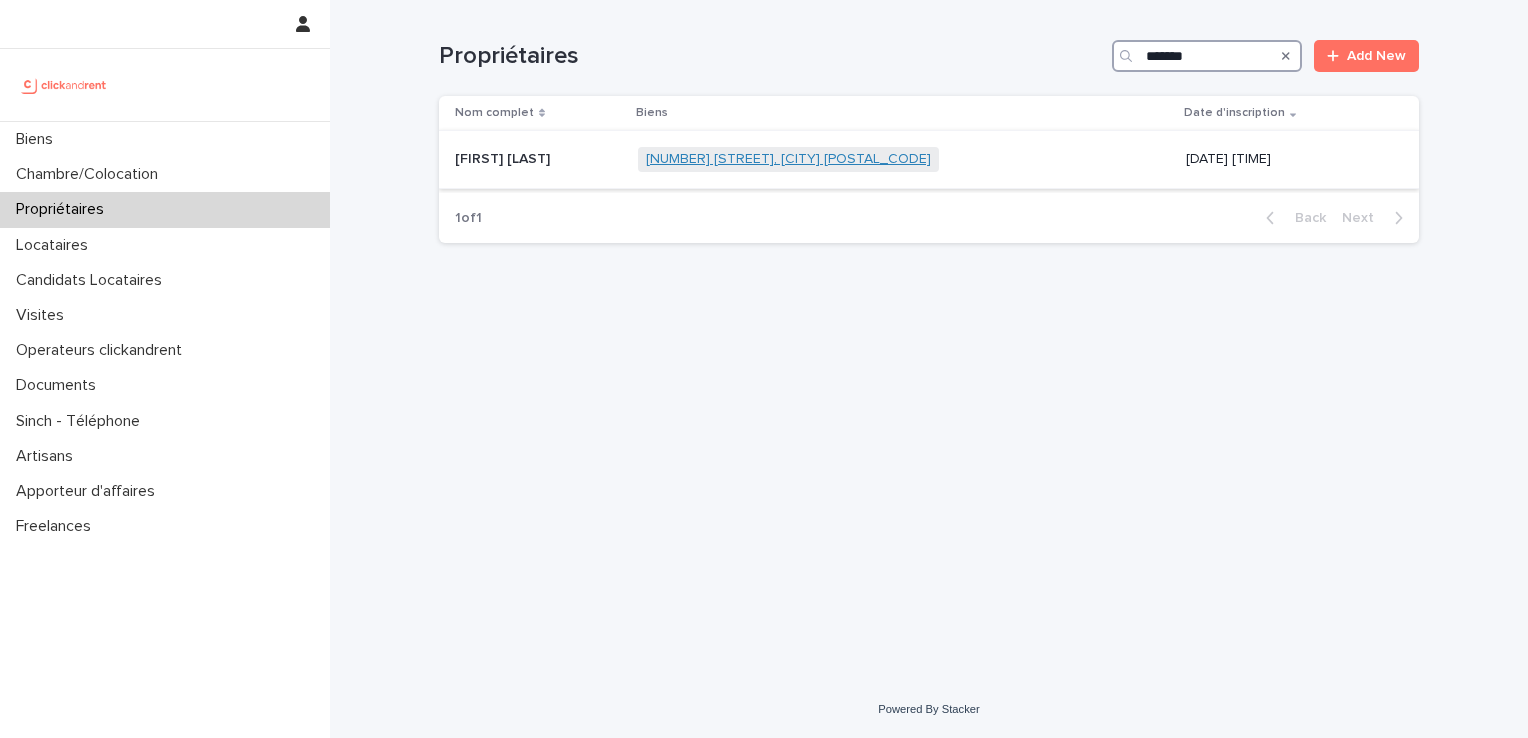 type on "*******" 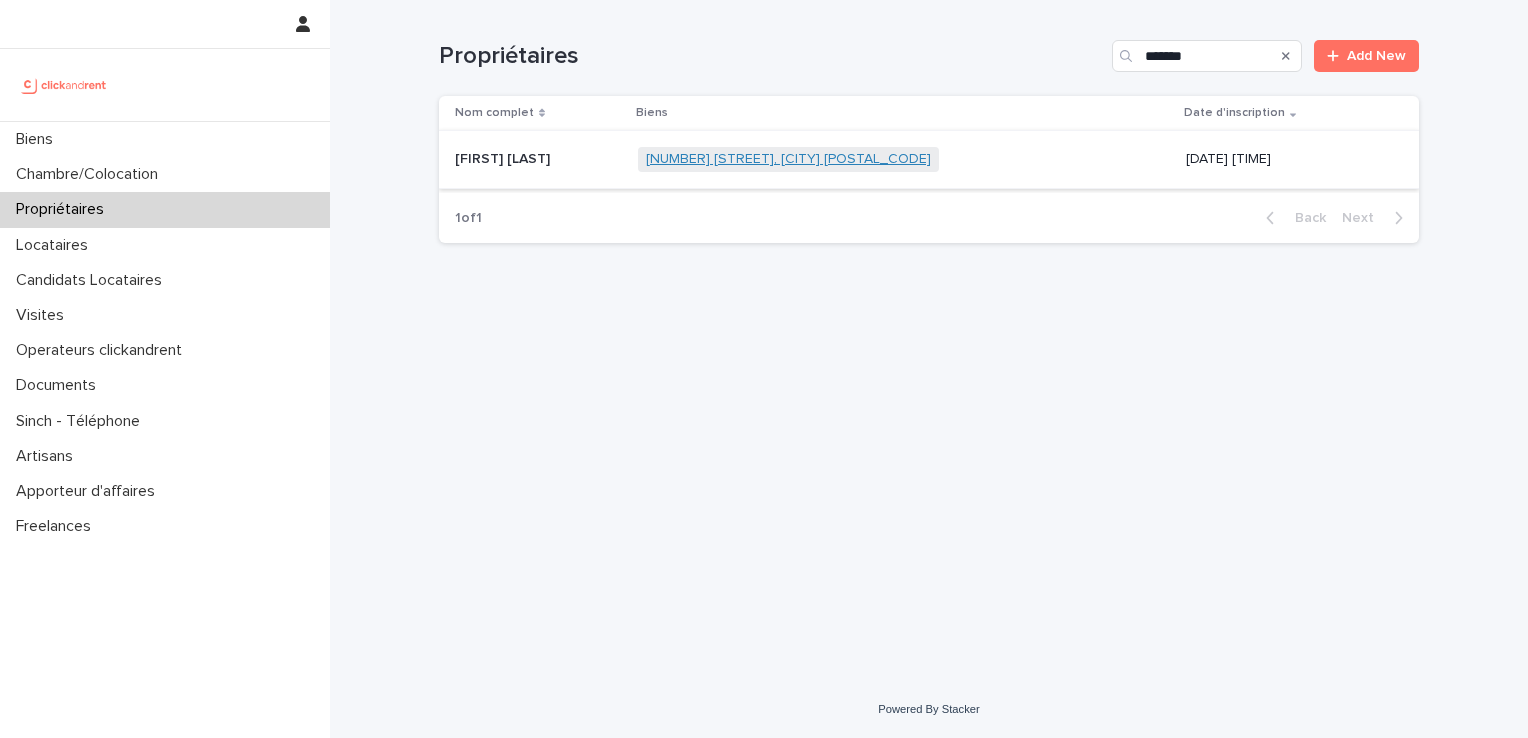 click on "[NUMBER] [STREET], [CITY] [POSTAL_CODE]" at bounding box center [788, 159] 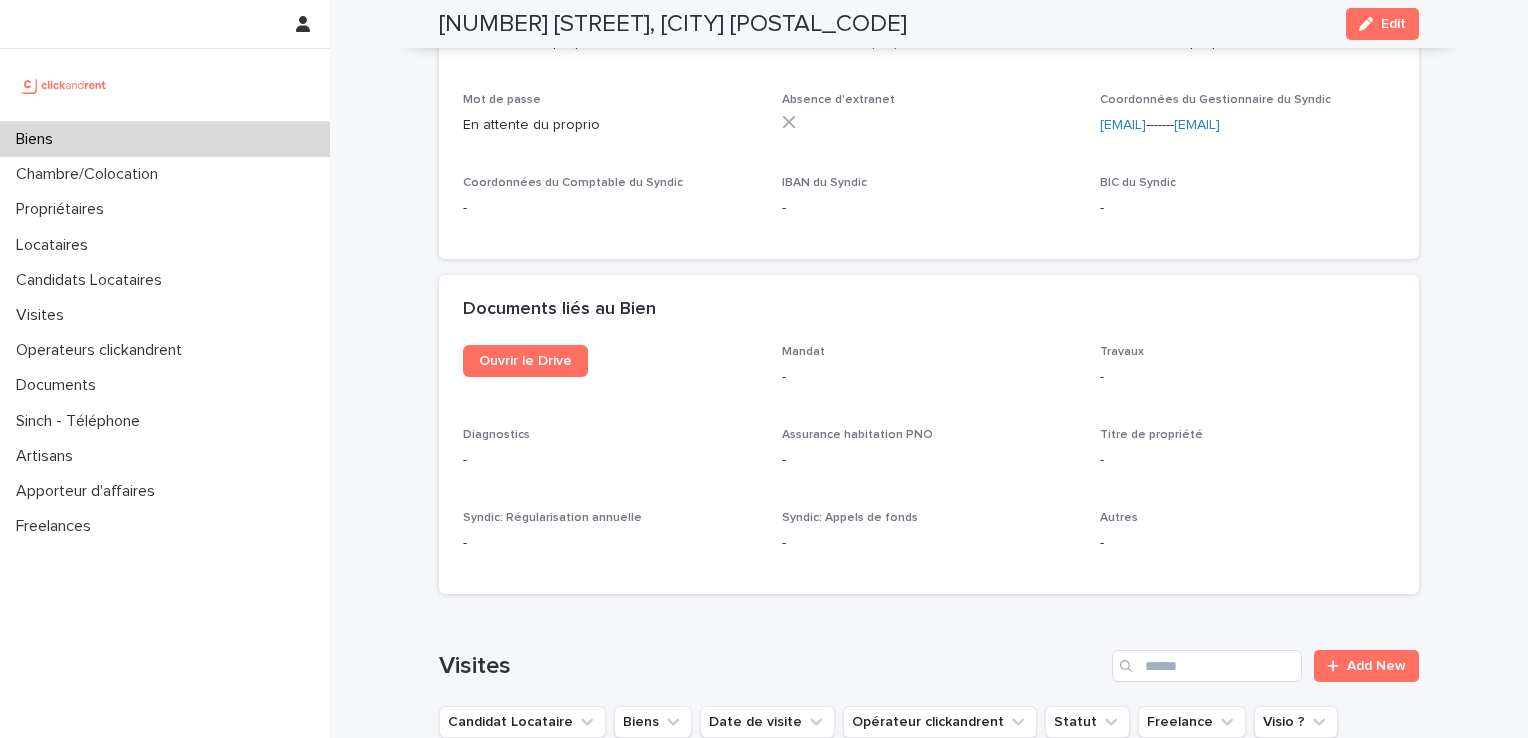 scroll, scrollTop: 6856, scrollLeft: 0, axis: vertical 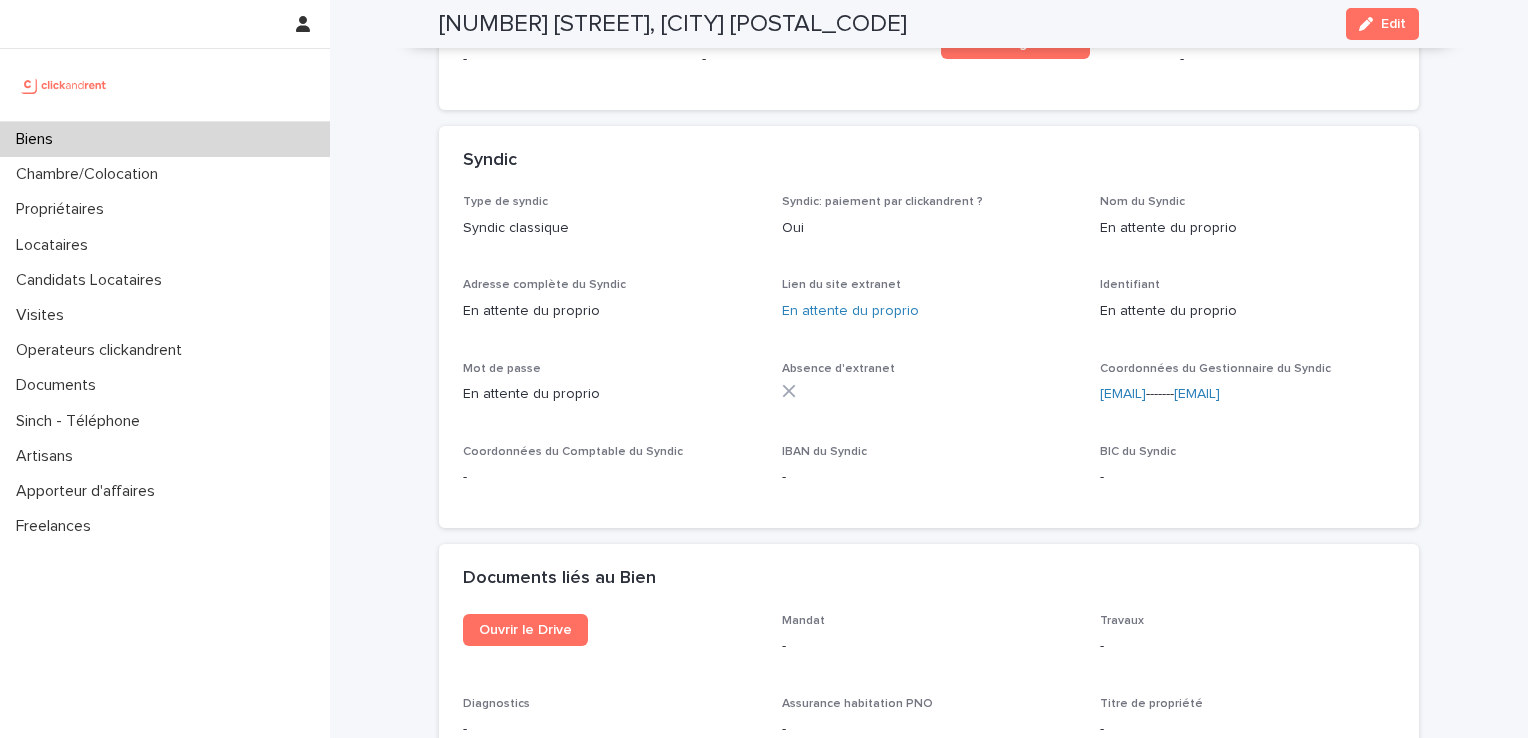 drag, startPoint x: 1371, startPoint y: 34, endPoint x: 1527, endPoint y: 350, distance: 352.40884 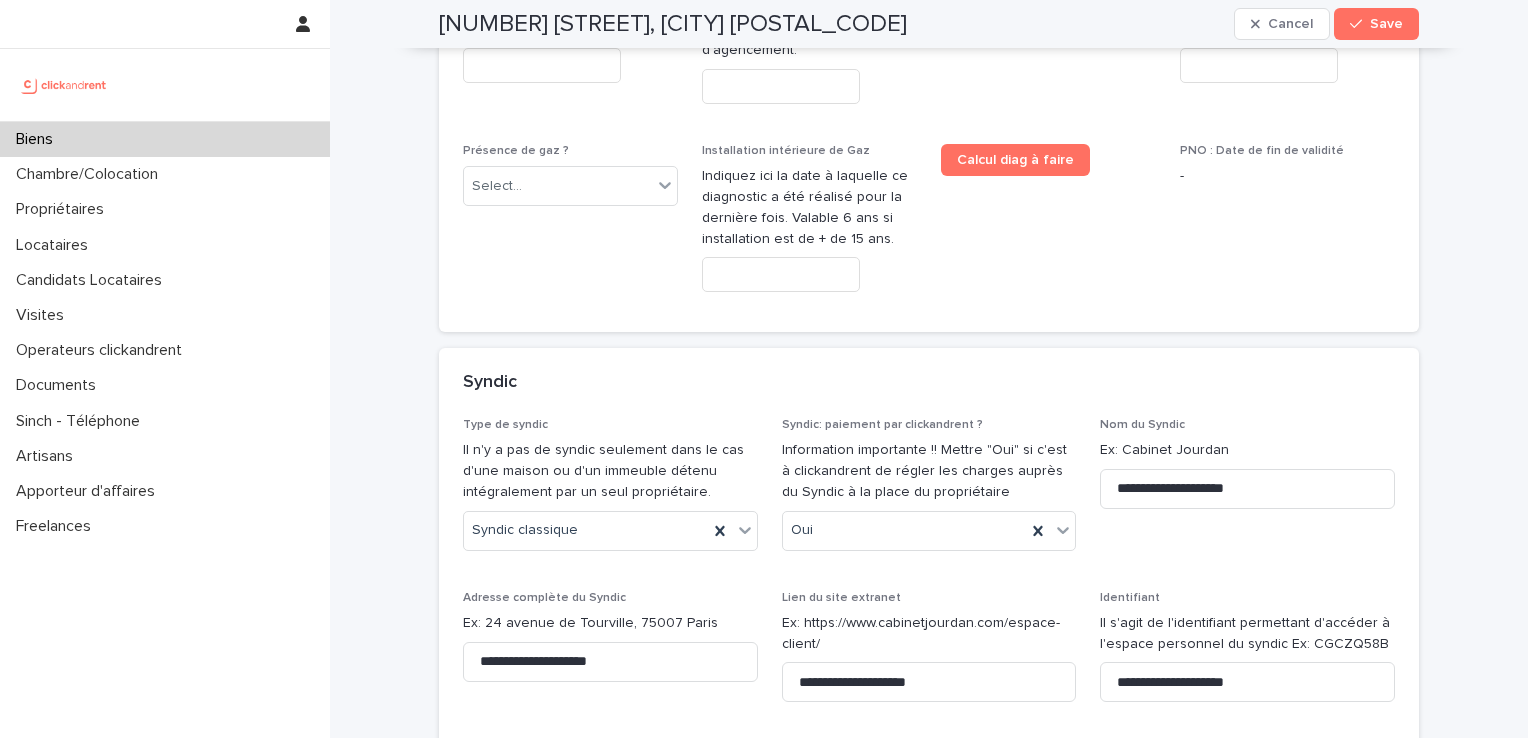 scroll, scrollTop: 10860, scrollLeft: 0, axis: vertical 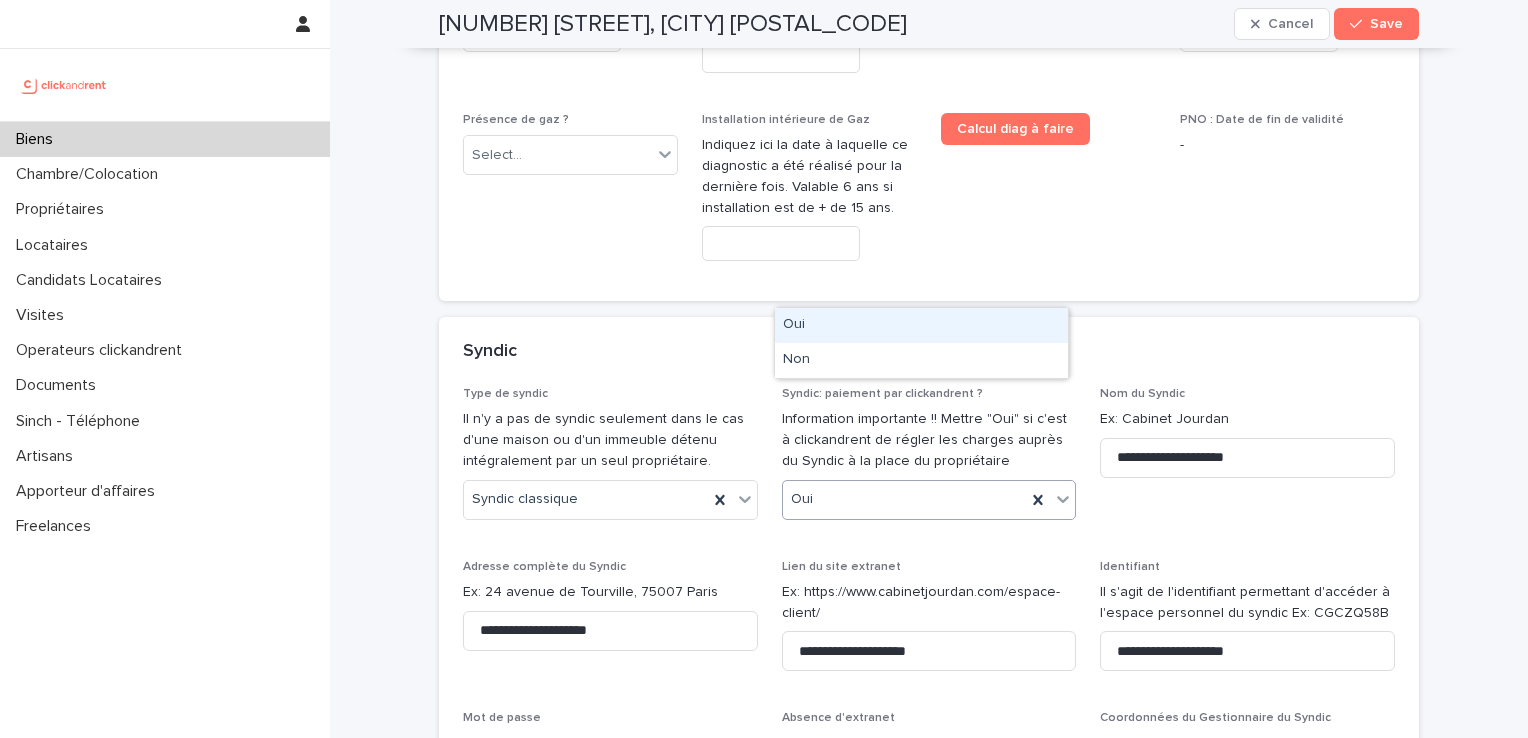 click on "Oui" at bounding box center (905, 499) 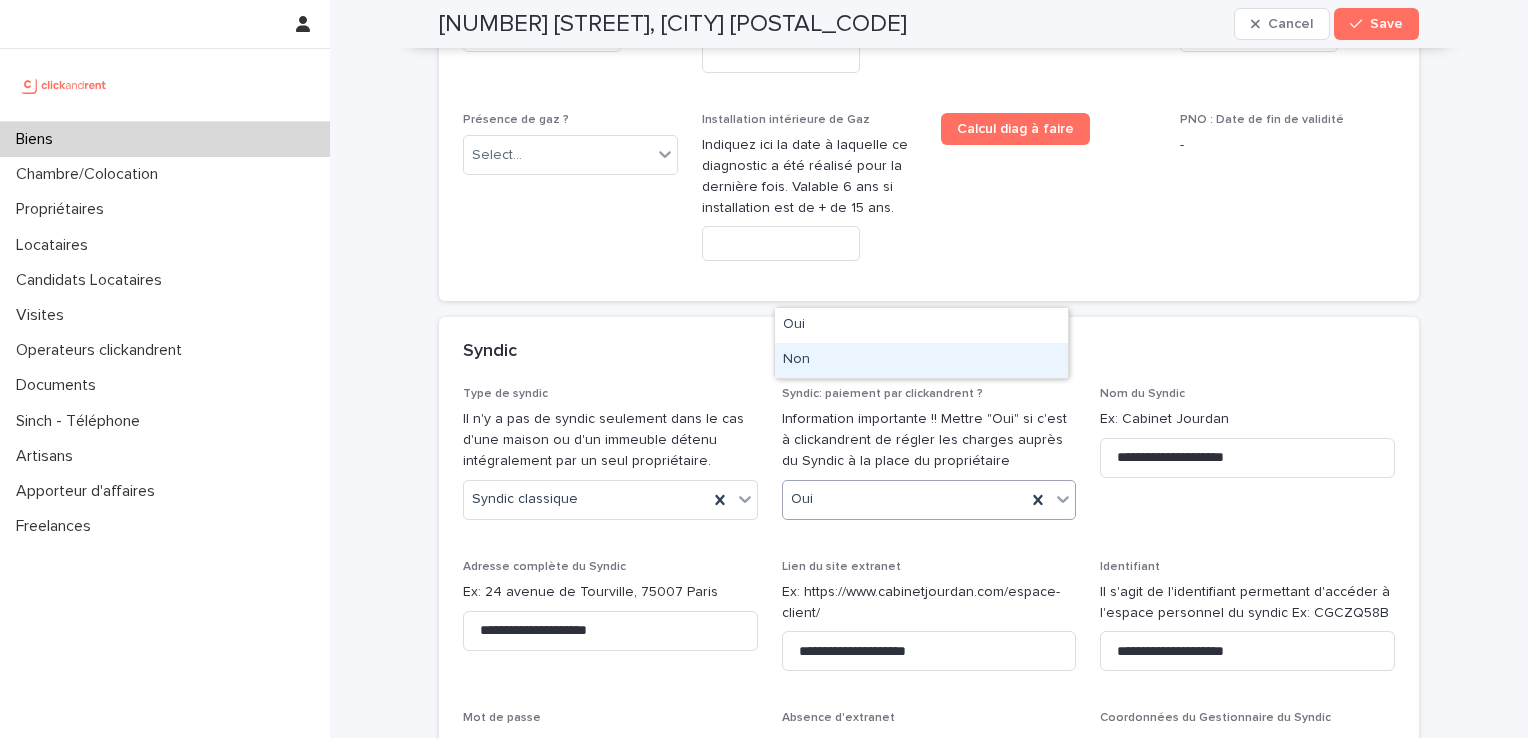 click on "Non" at bounding box center (921, 360) 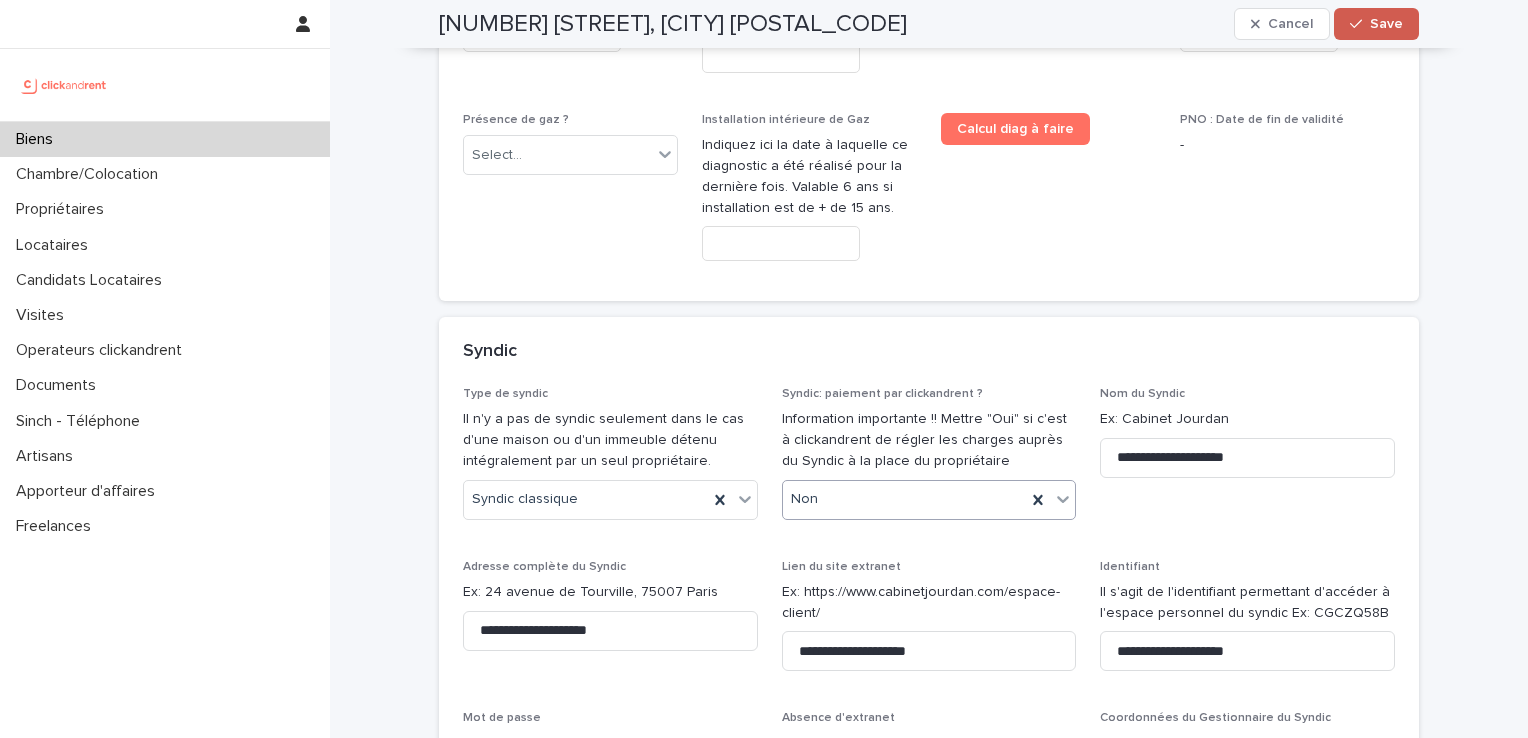 click on "Save" at bounding box center [1386, 24] 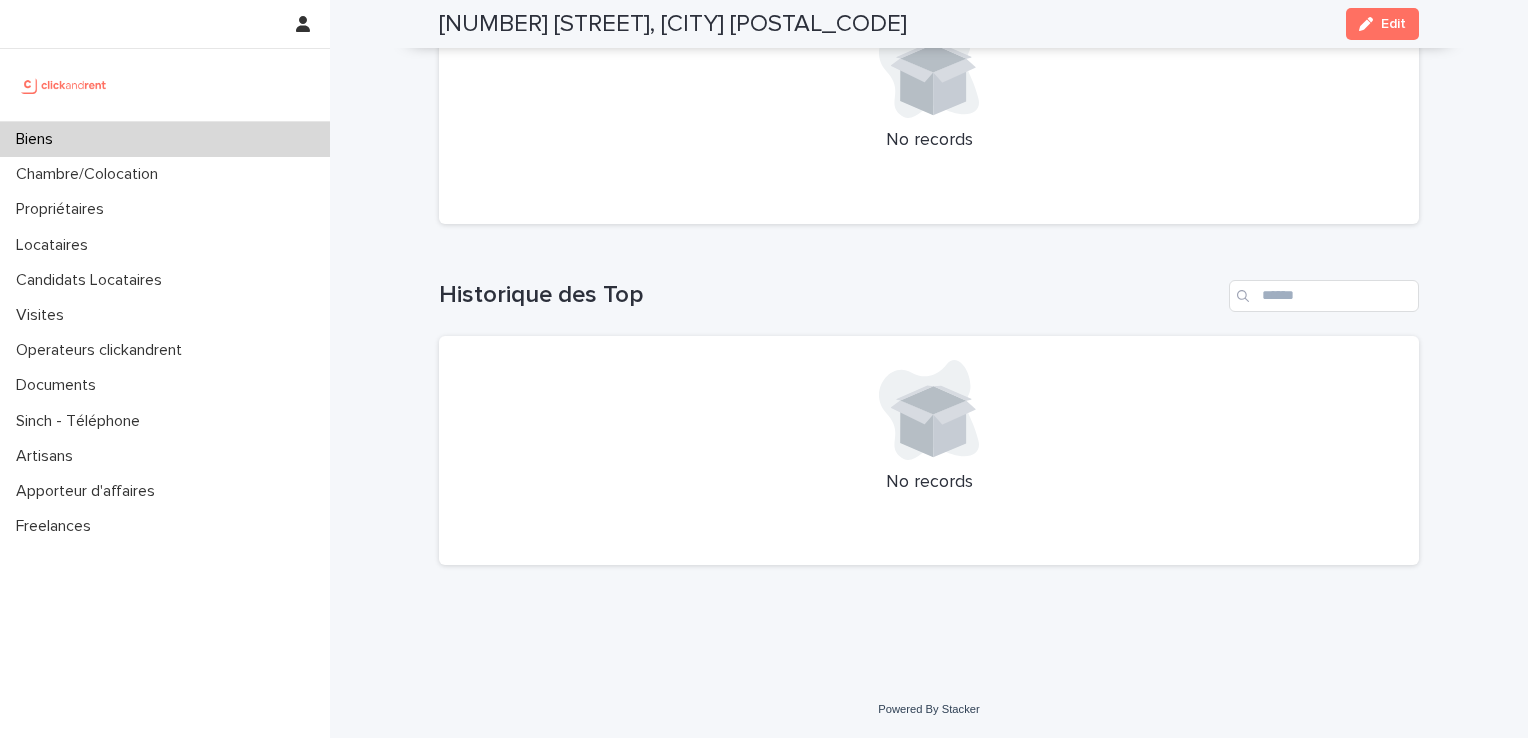 scroll, scrollTop: 7732, scrollLeft: 0, axis: vertical 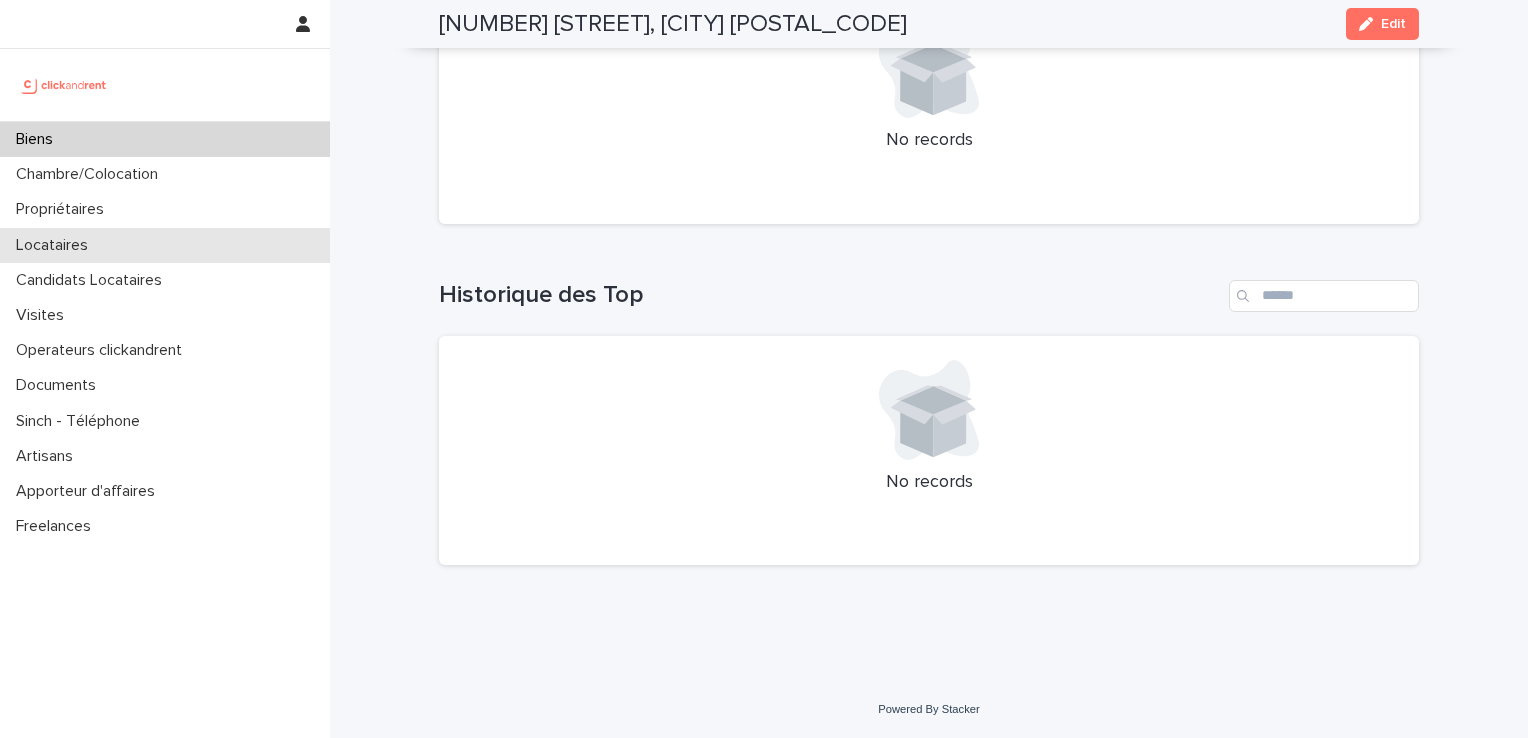 click on "Locataires" at bounding box center [56, 245] 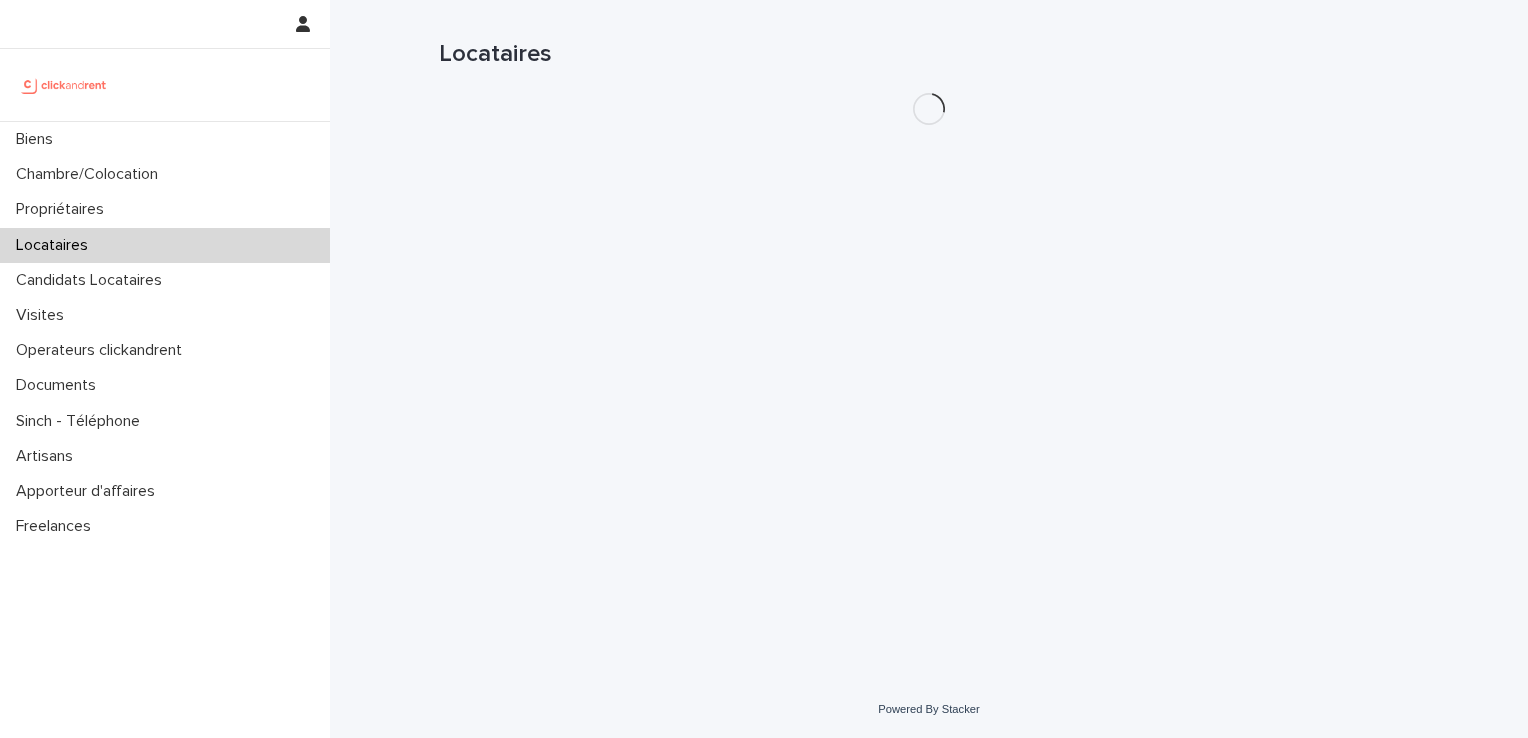 scroll, scrollTop: 0, scrollLeft: 0, axis: both 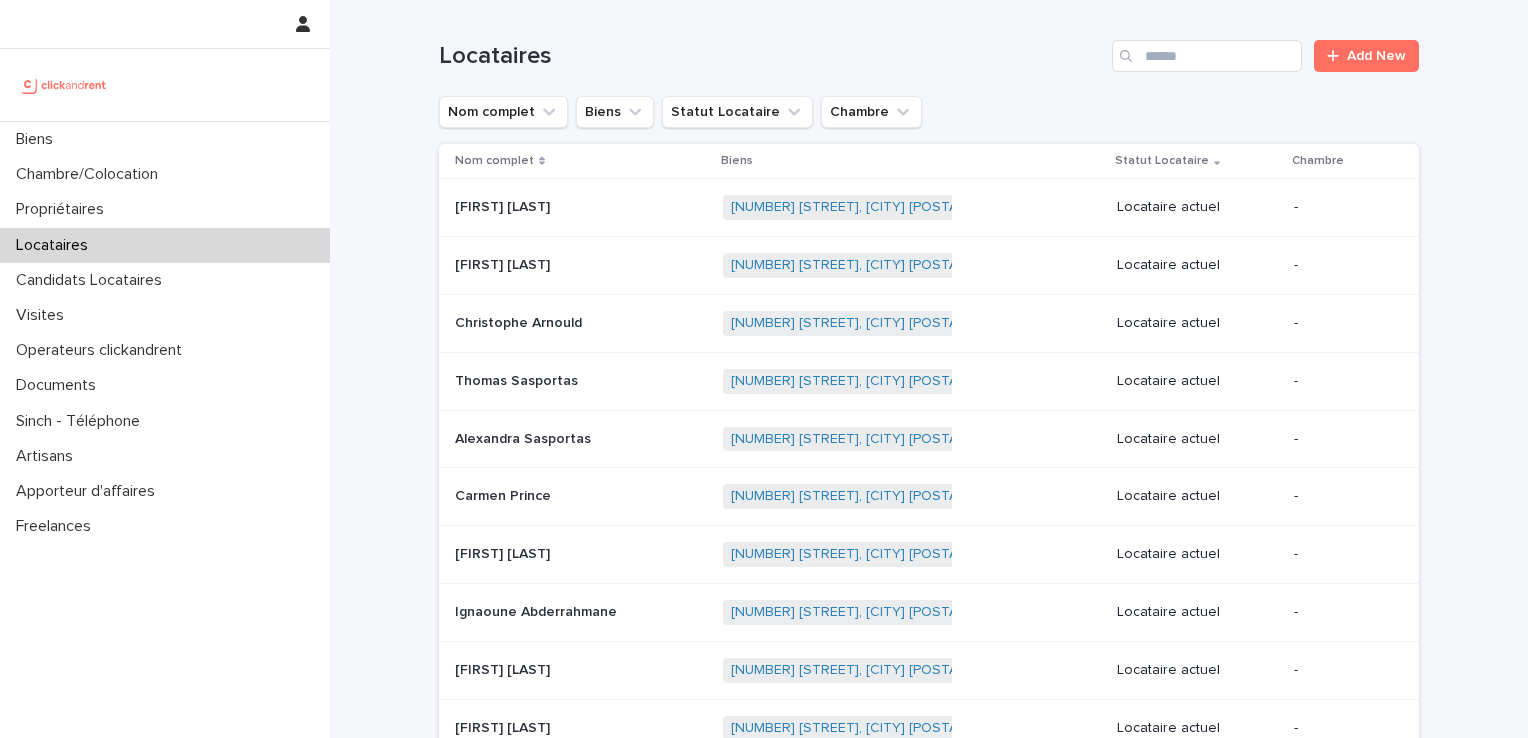 click at bounding box center (1128, 56) 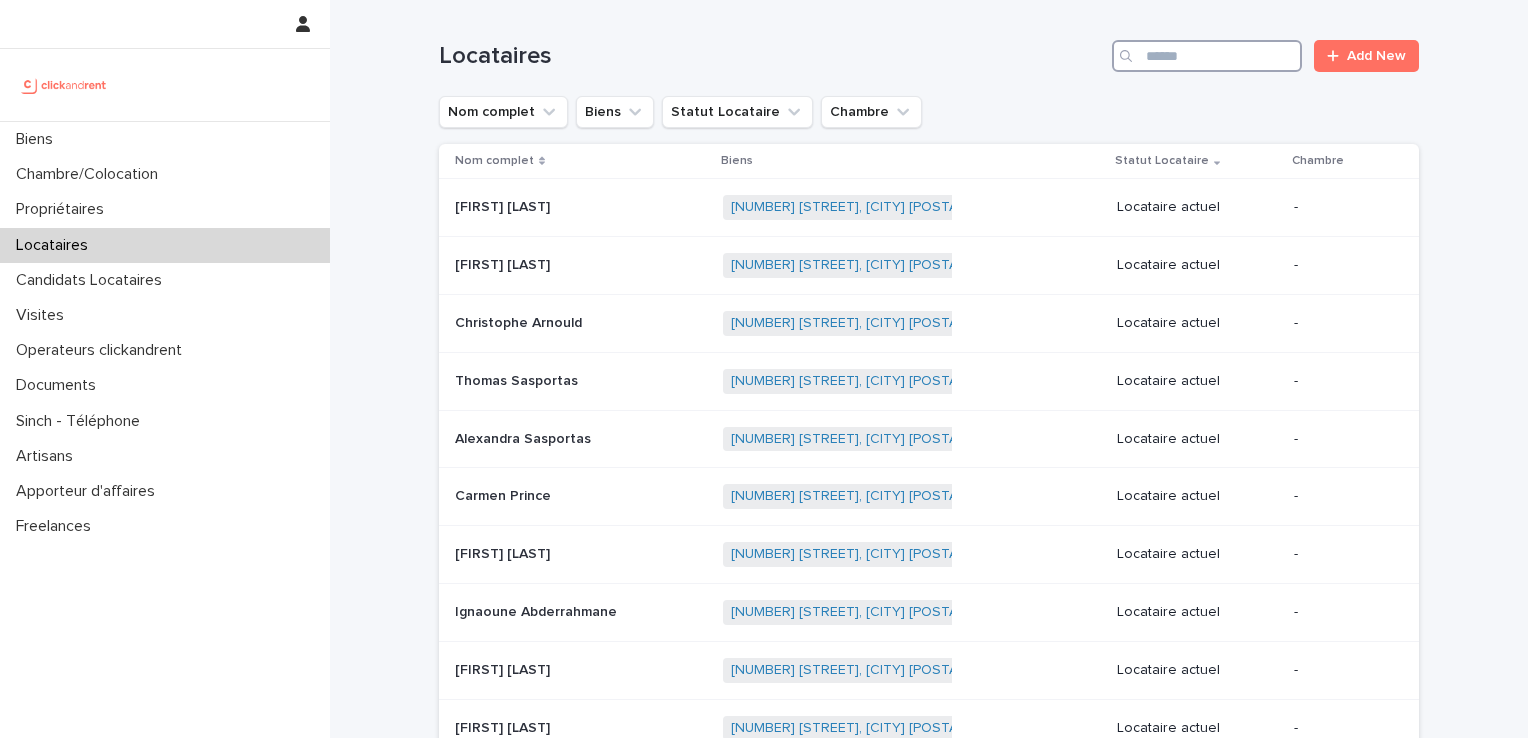 click at bounding box center [1207, 56] 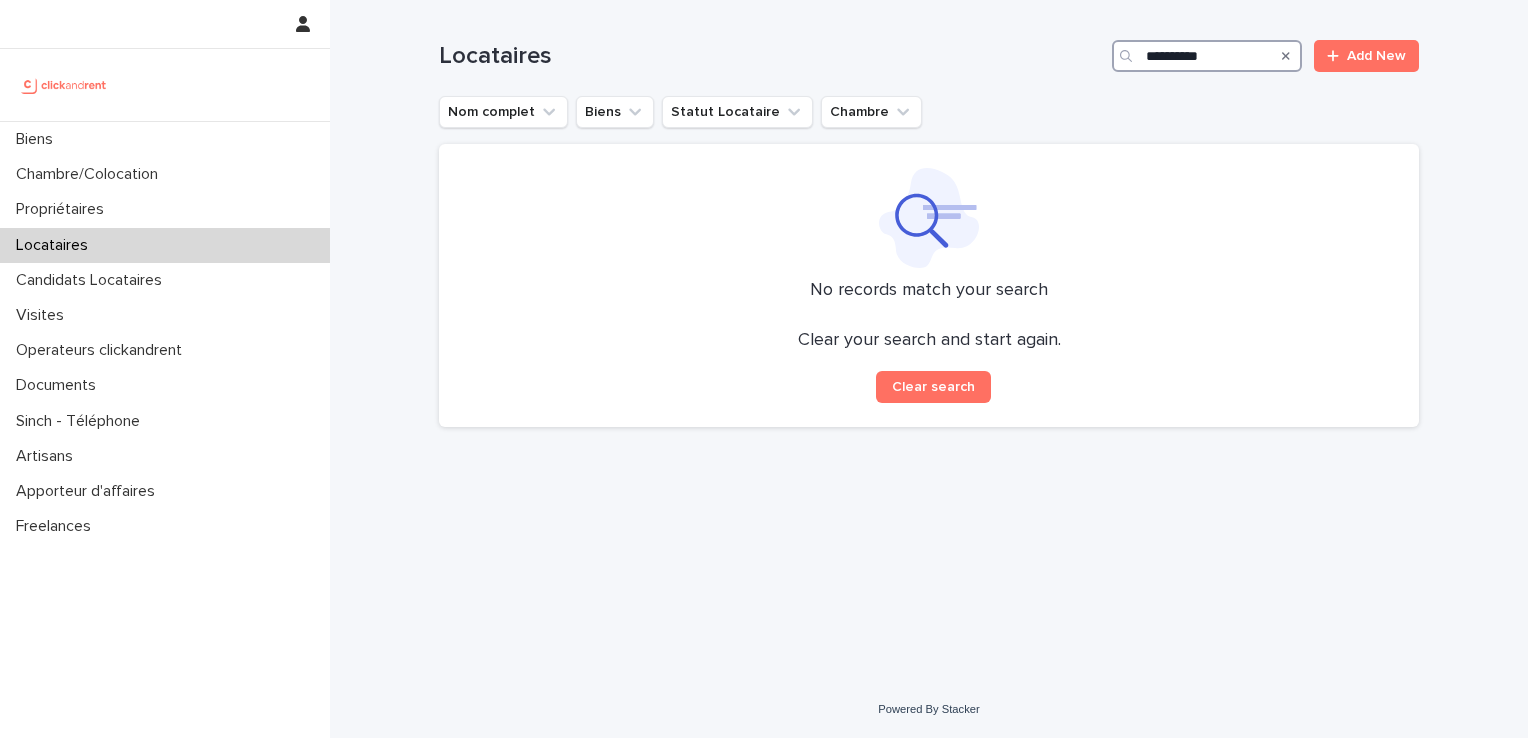 click on "**********" at bounding box center (1207, 56) 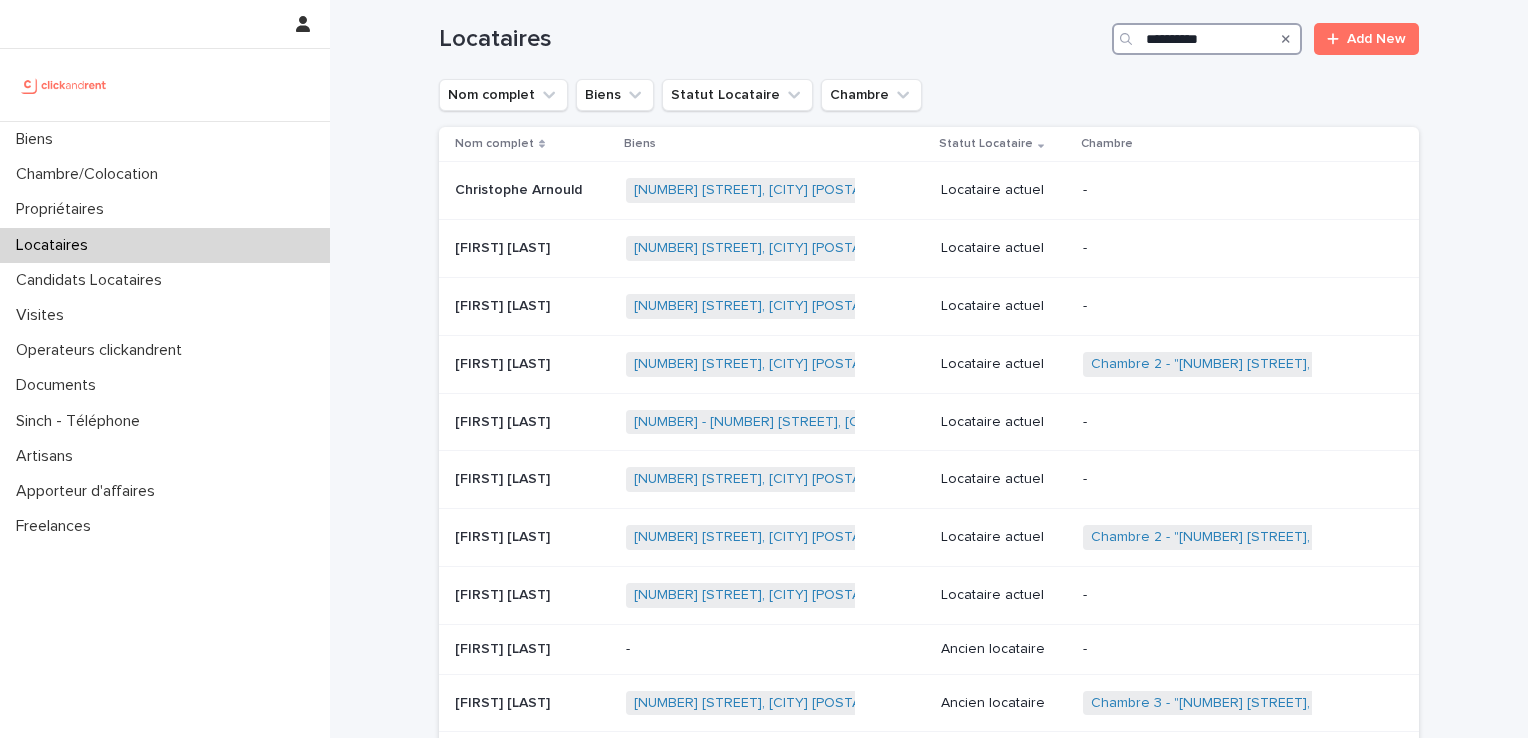 scroll, scrollTop: 0, scrollLeft: 0, axis: both 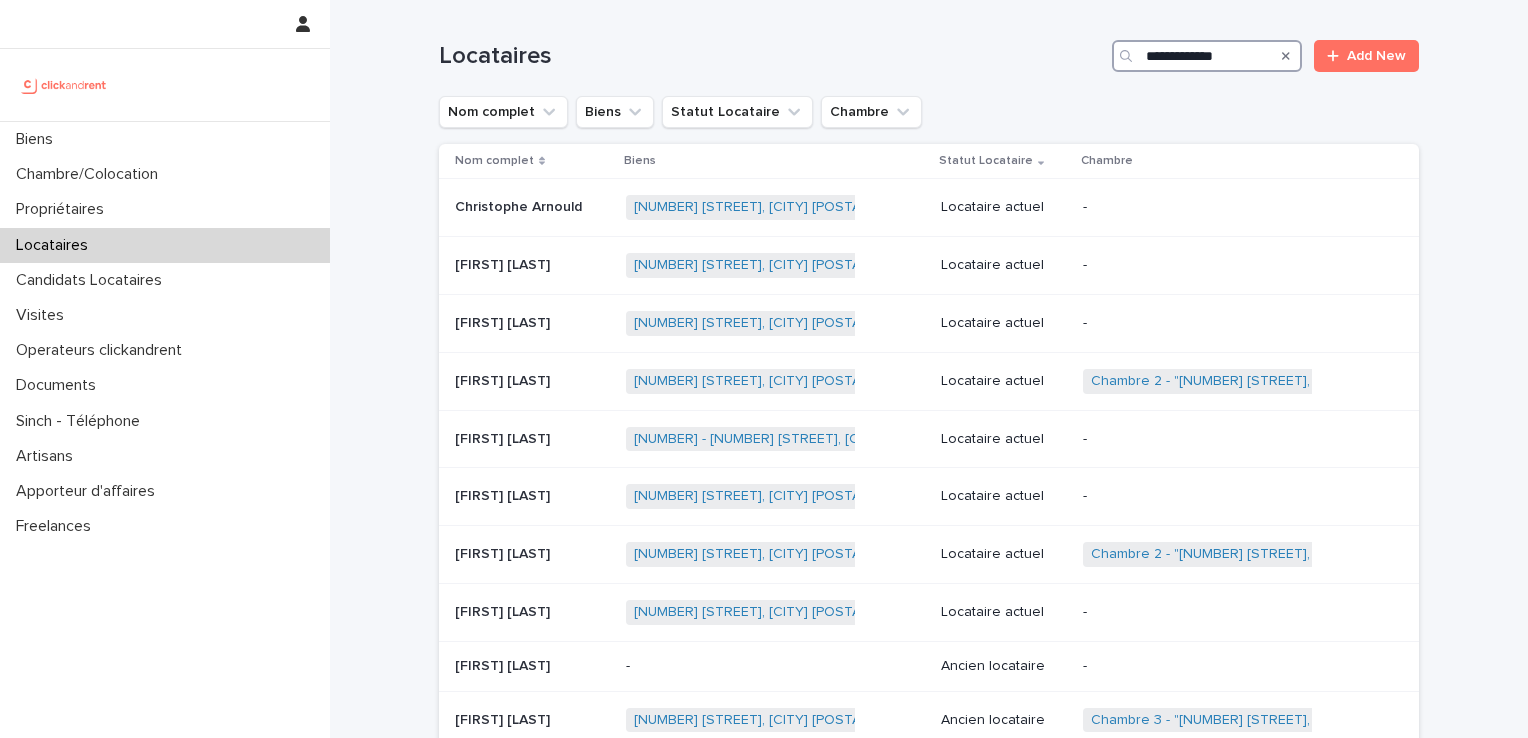 type on "**********" 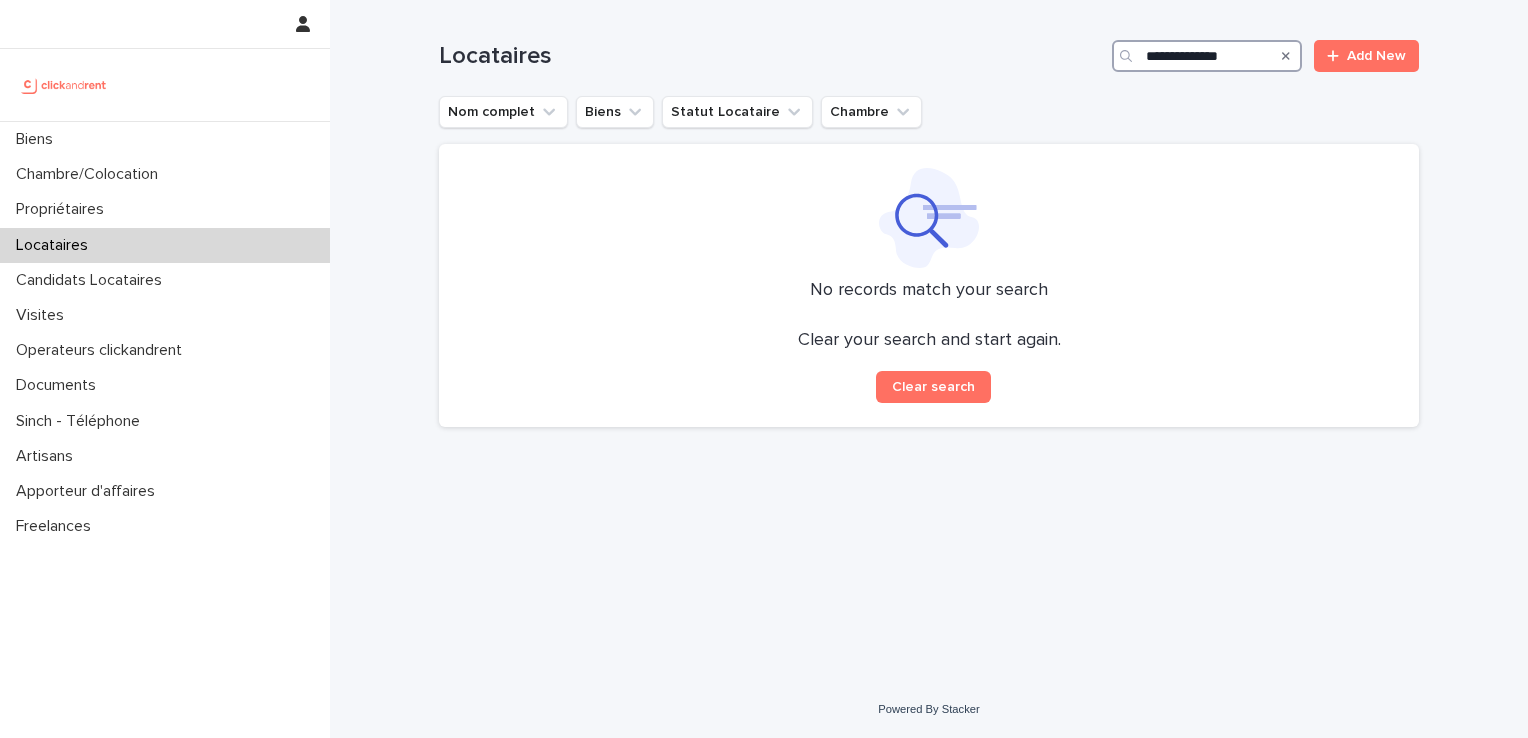 drag, startPoint x: 1252, startPoint y: 62, endPoint x: 1067, endPoint y: 64, distance: 185.0108 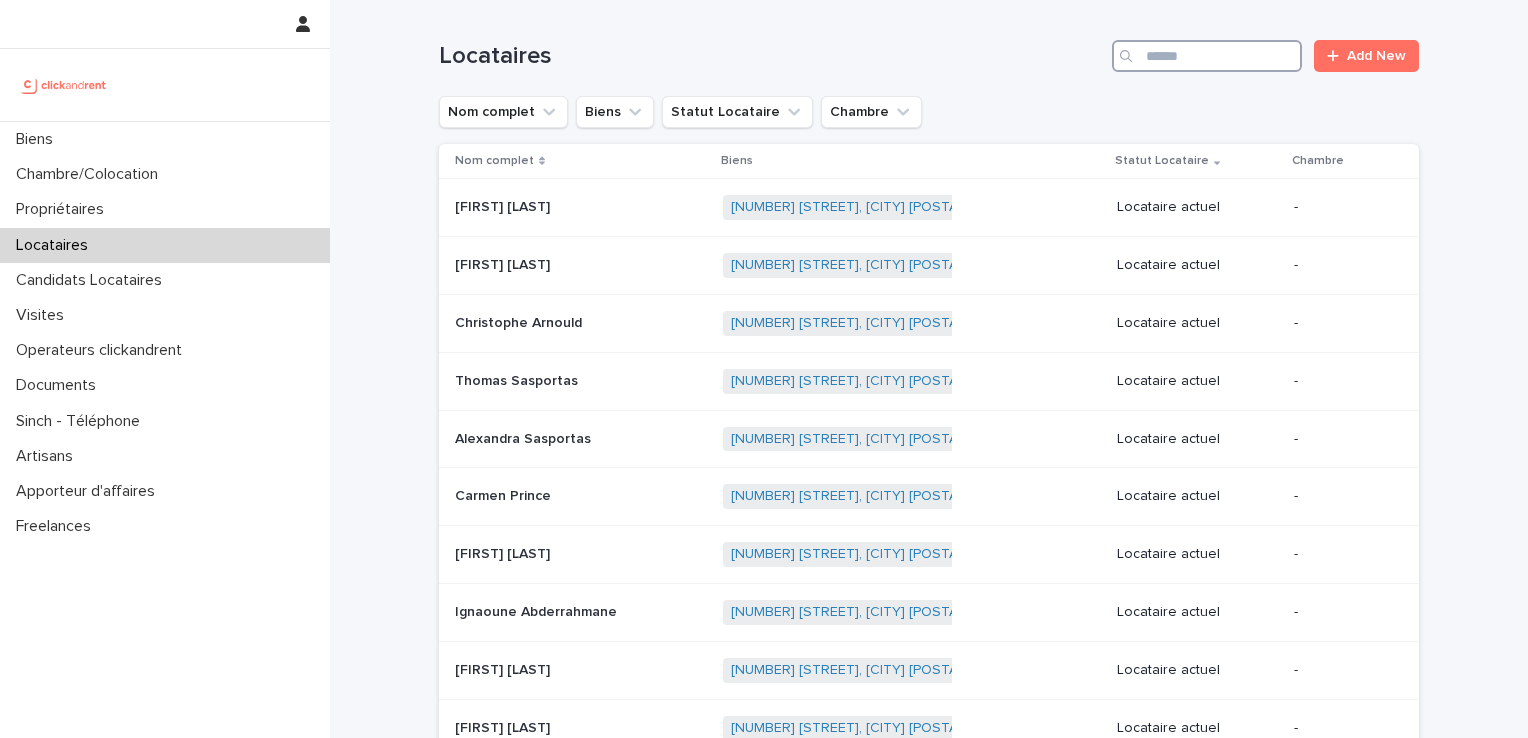 click at bounding box center (1207, 56) 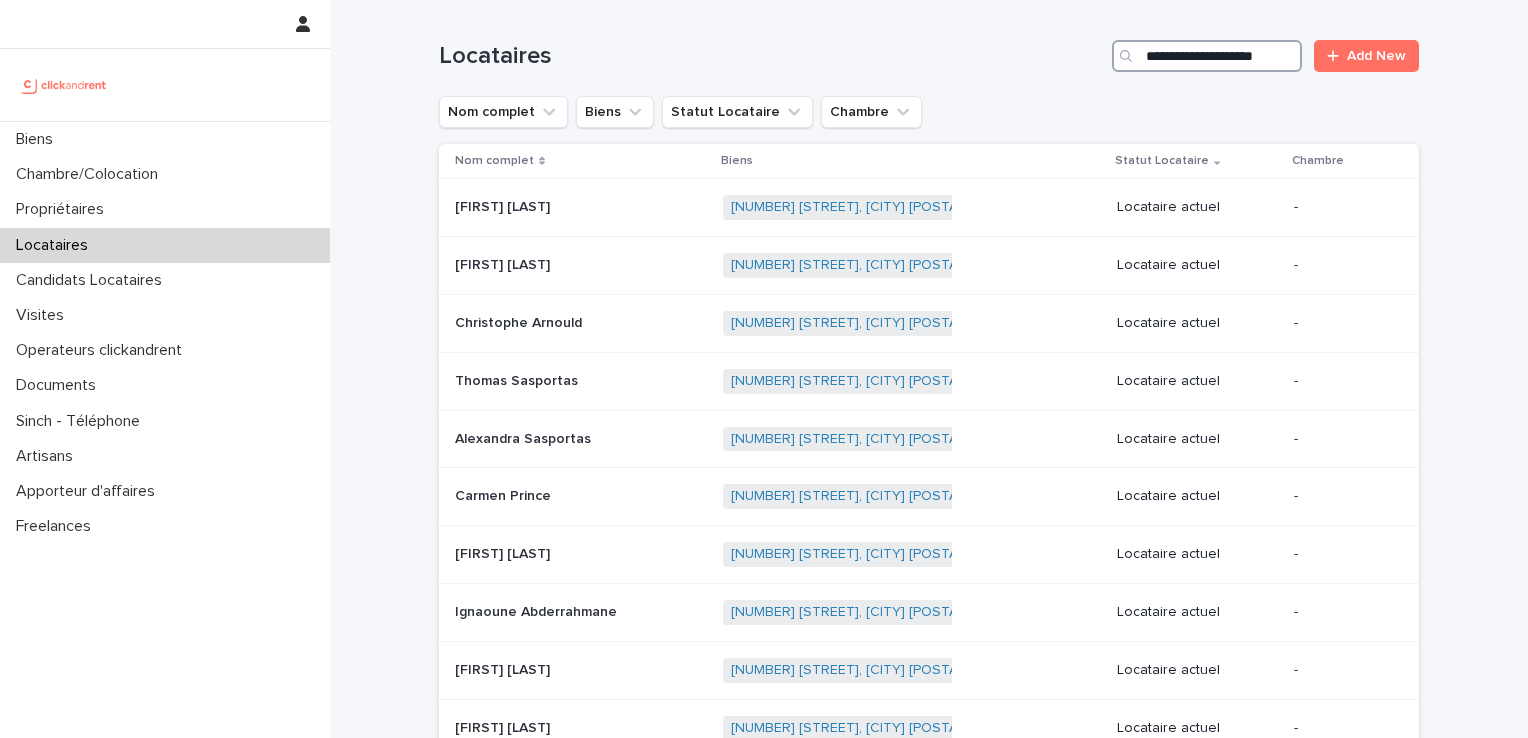 scroll, scrollTop: 0, scrollLeft: 14, axis: horizontal 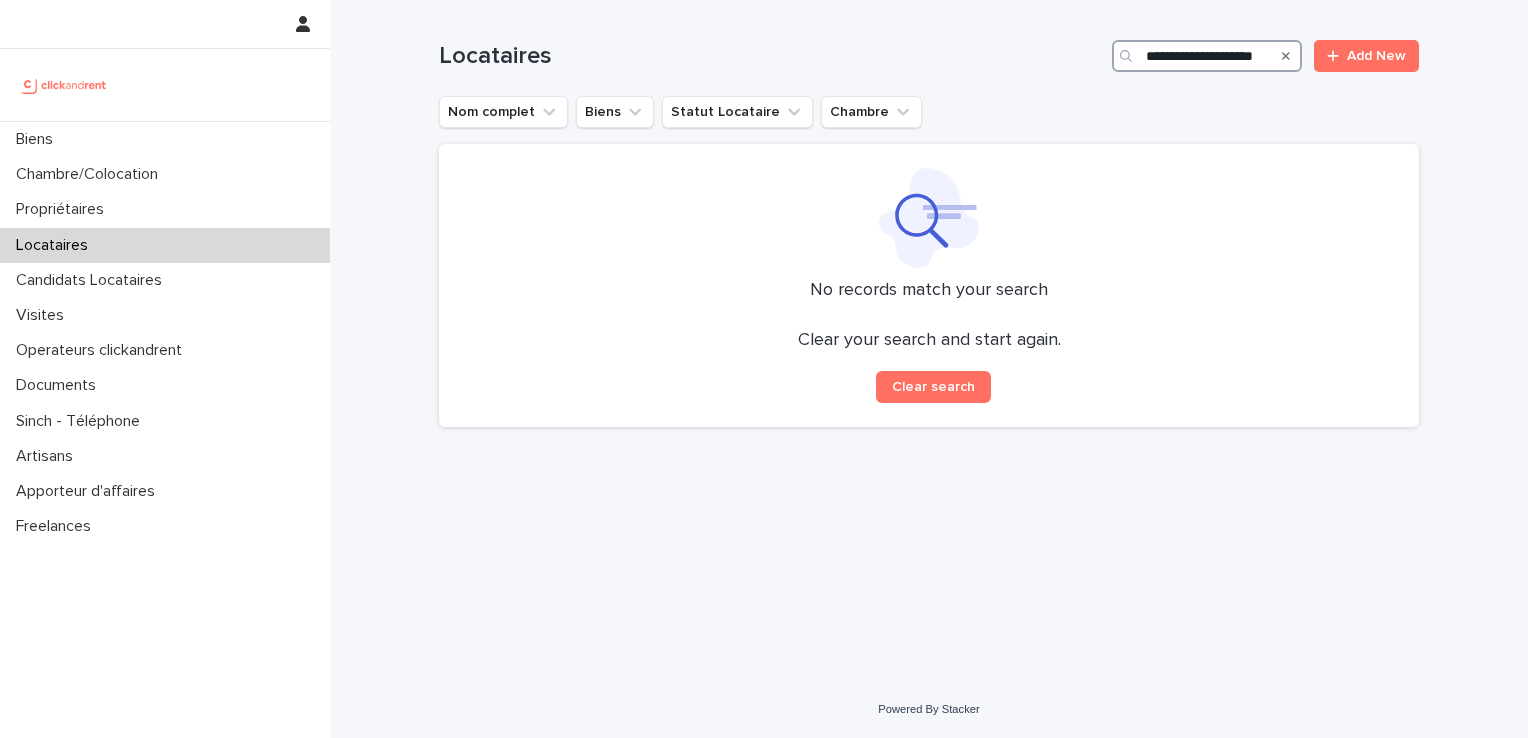 type on "**********" 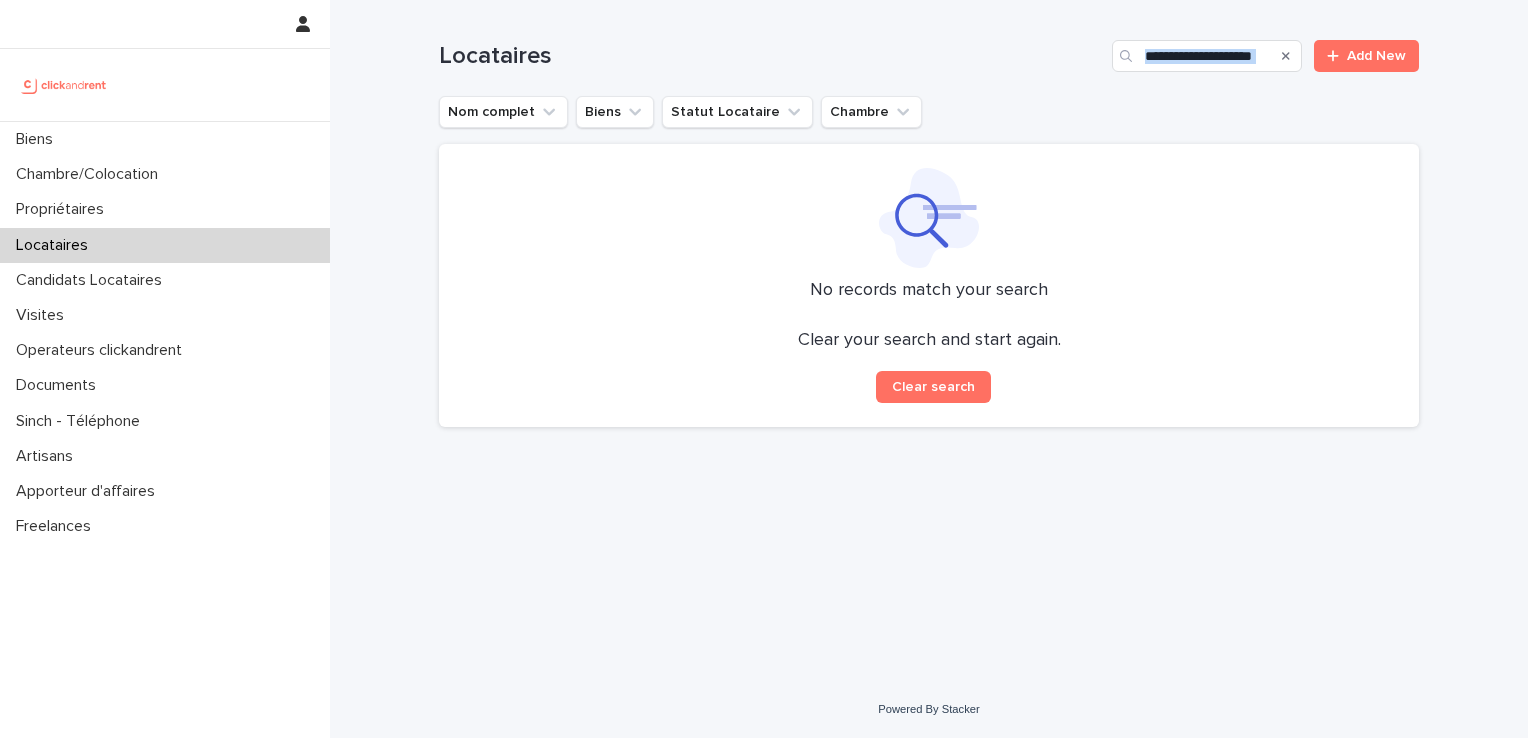 scroll, scrollTop: 0, scrollLeft: 0, axis: both 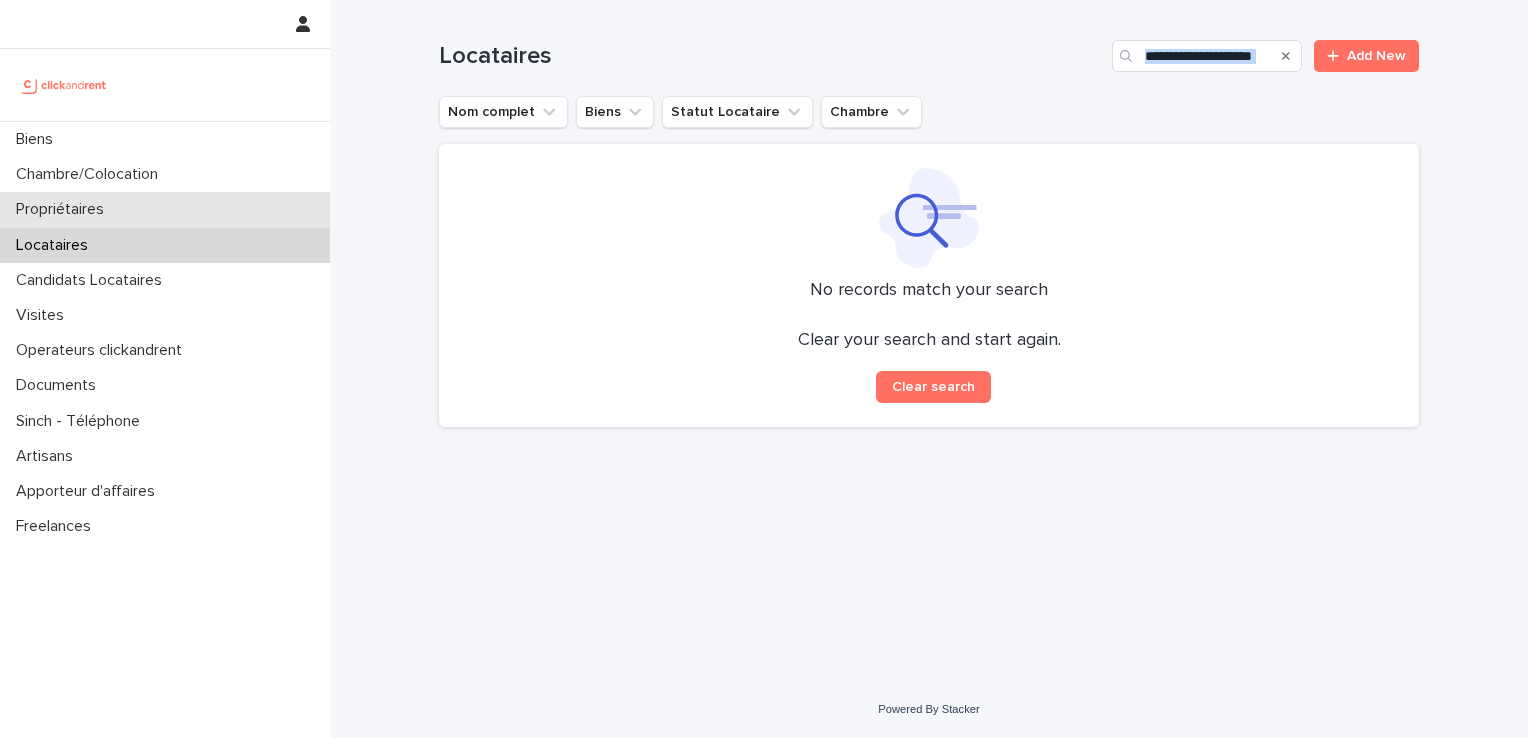 click on "Propriétaires" at bounding box center (64, 209) 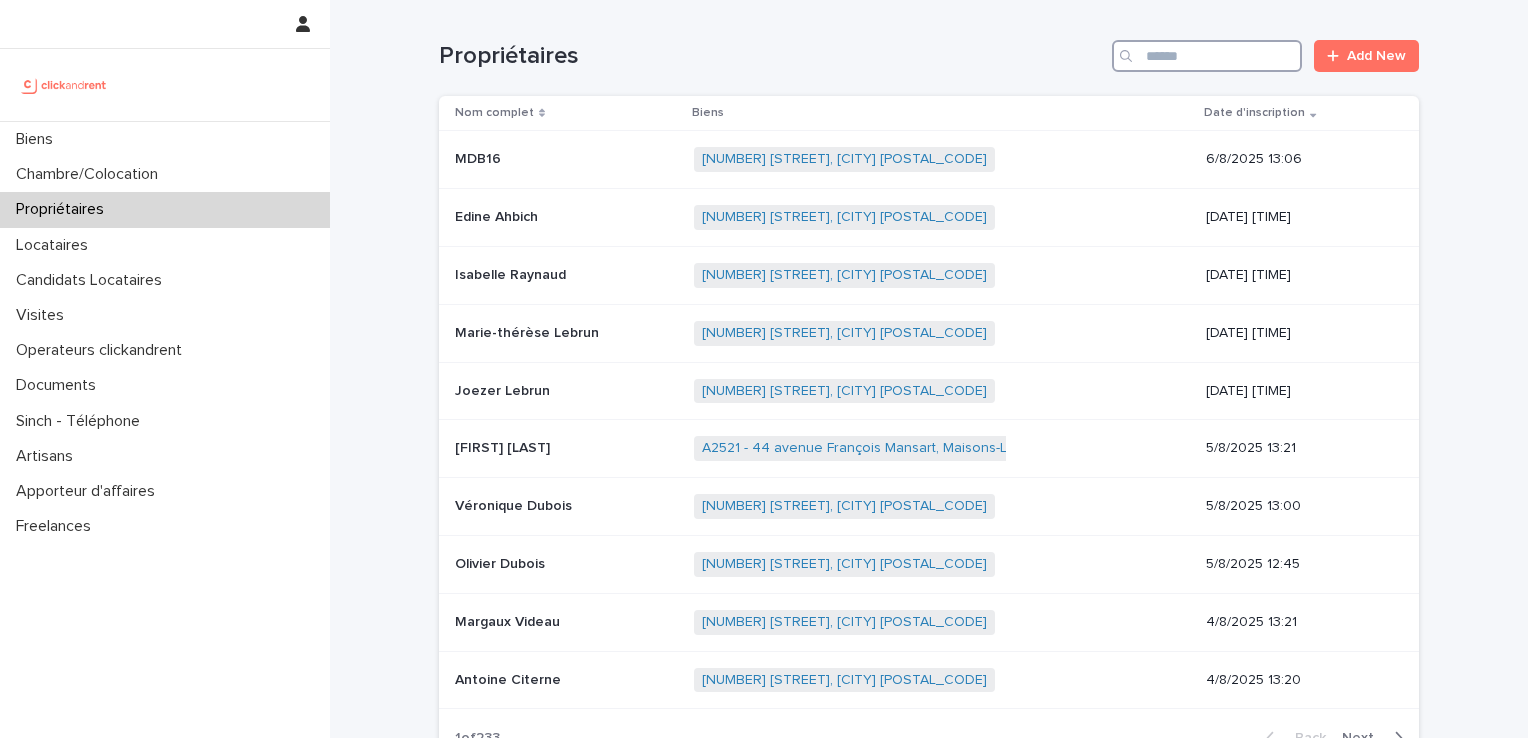 click at bounding box center (1207, 56) 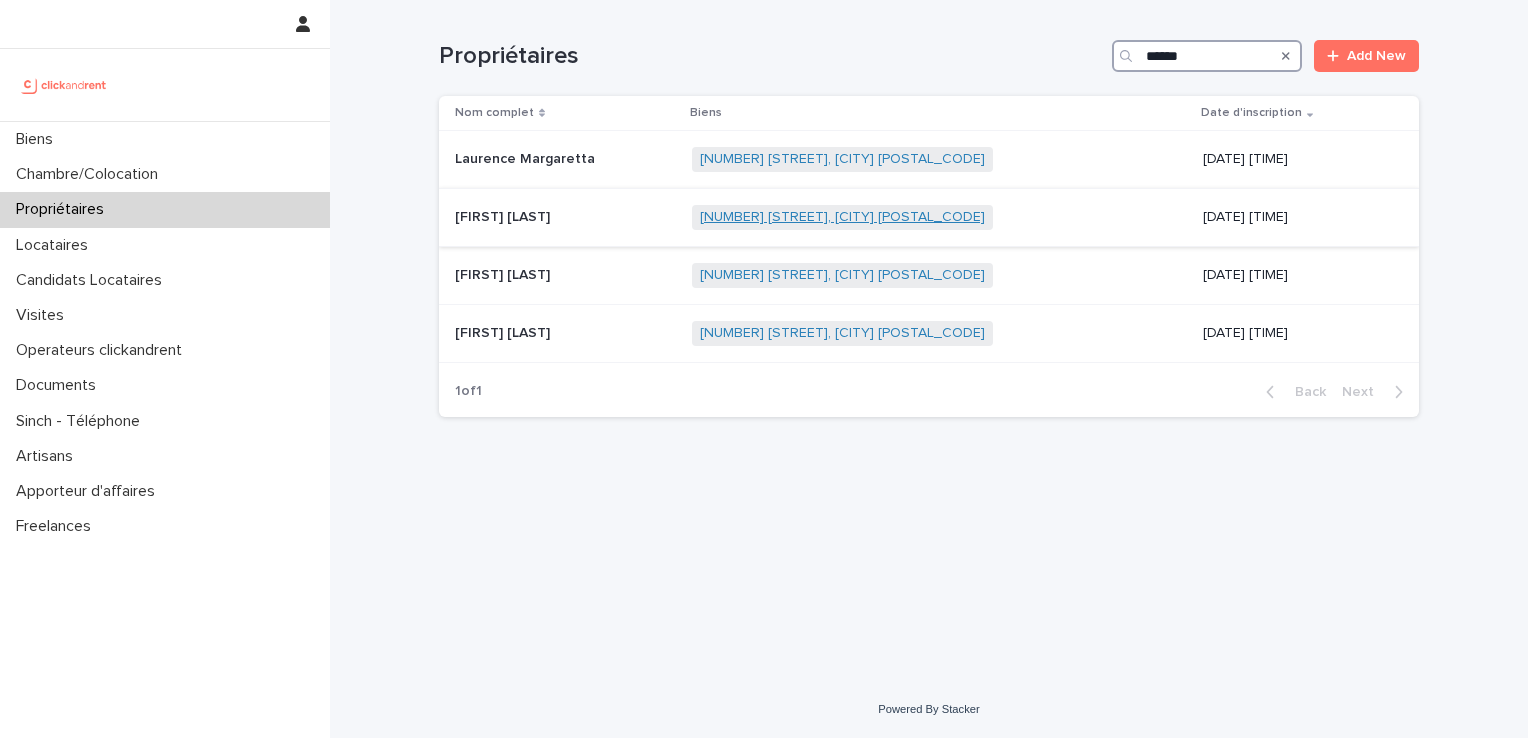 type on "******" 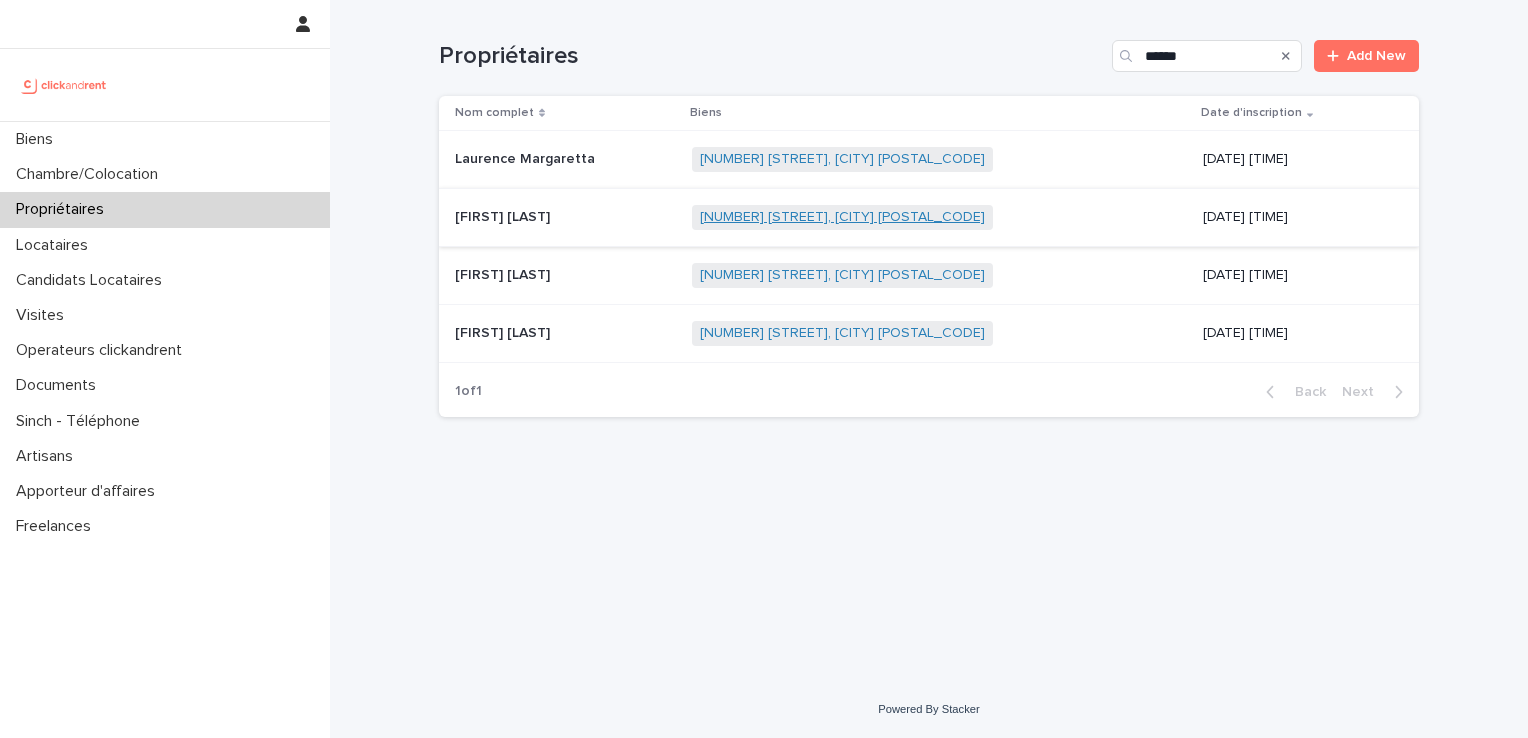 click on "[NUMBER] [STREET], [CITY] [POSTAL_CODE]" at bounding box center (842, 217) 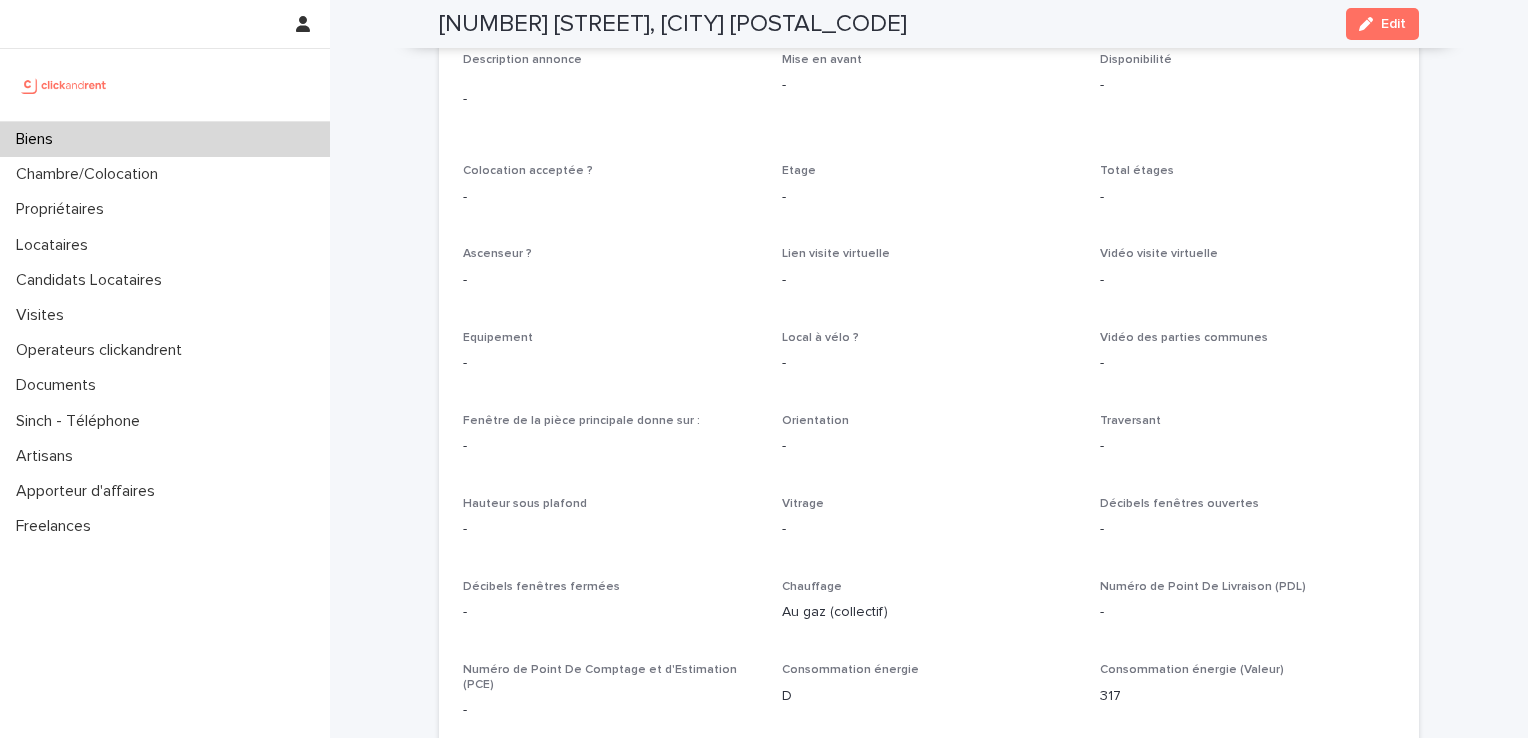 scroll, scrollTop: 3454, scrollLeft: 0, axis: vertical 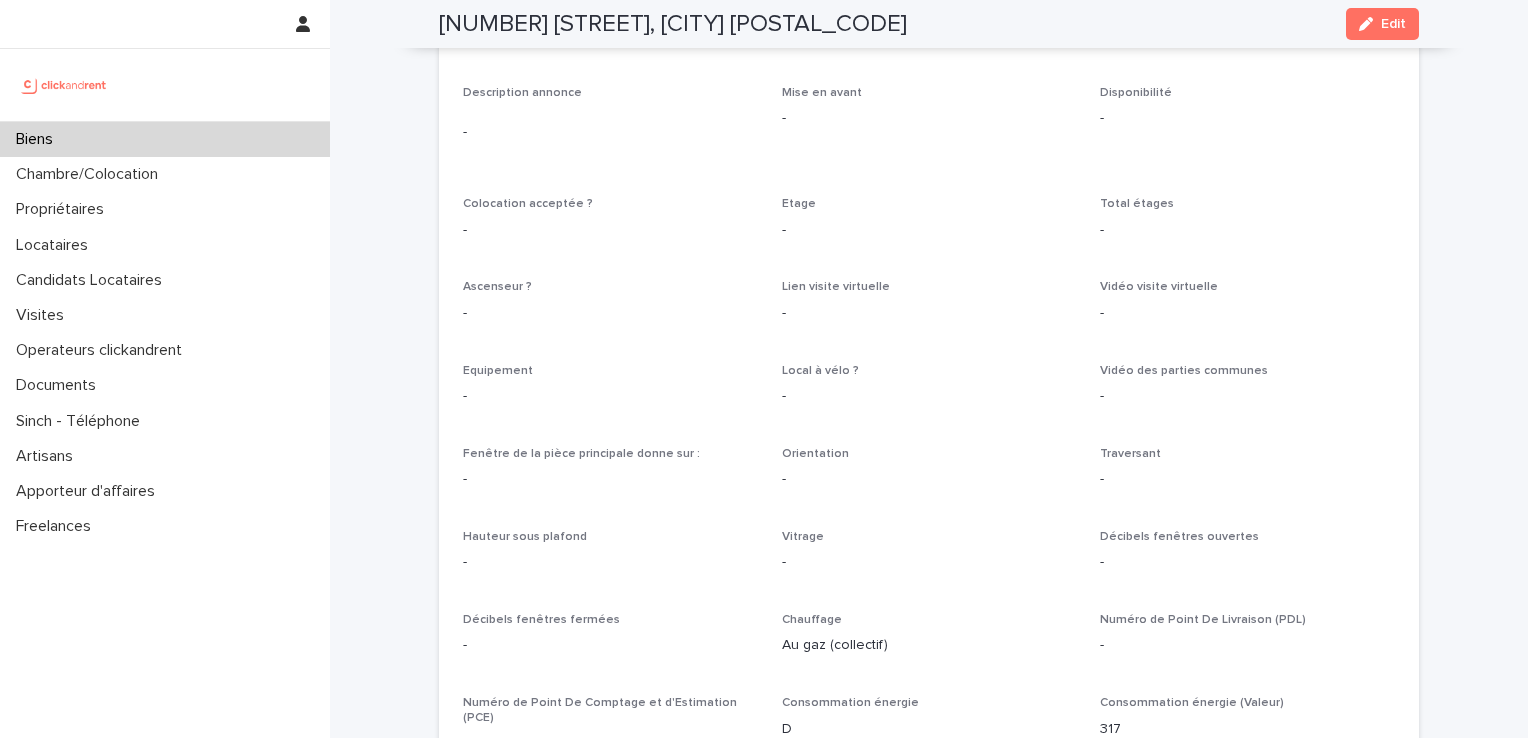 drag, startPoint x: 1402, startPoint y: 34, endPoint x: 1527, endPoint y: 154, distance: 173.27724 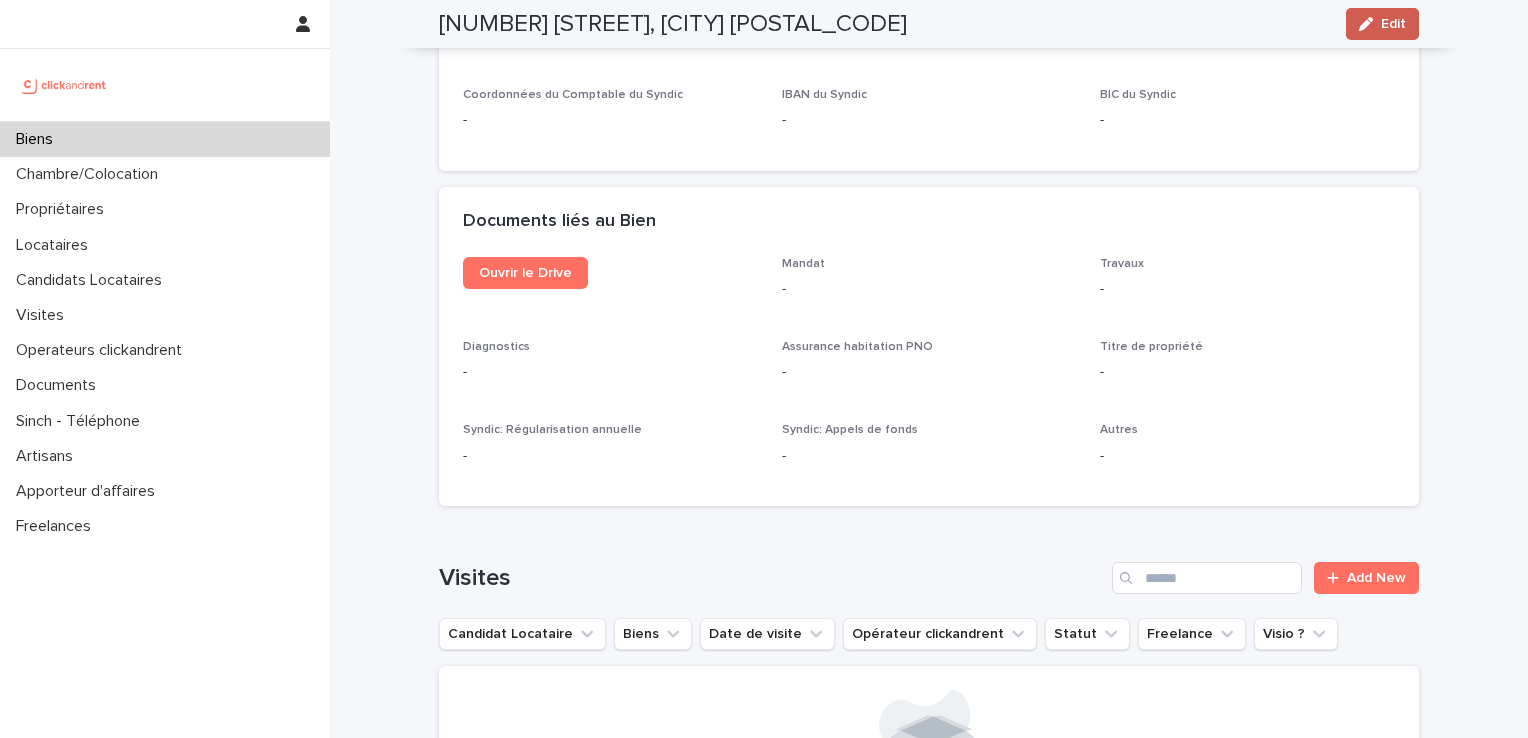 scroll, scrollTop: 3453, scrollLeft: 0, axis: vertical 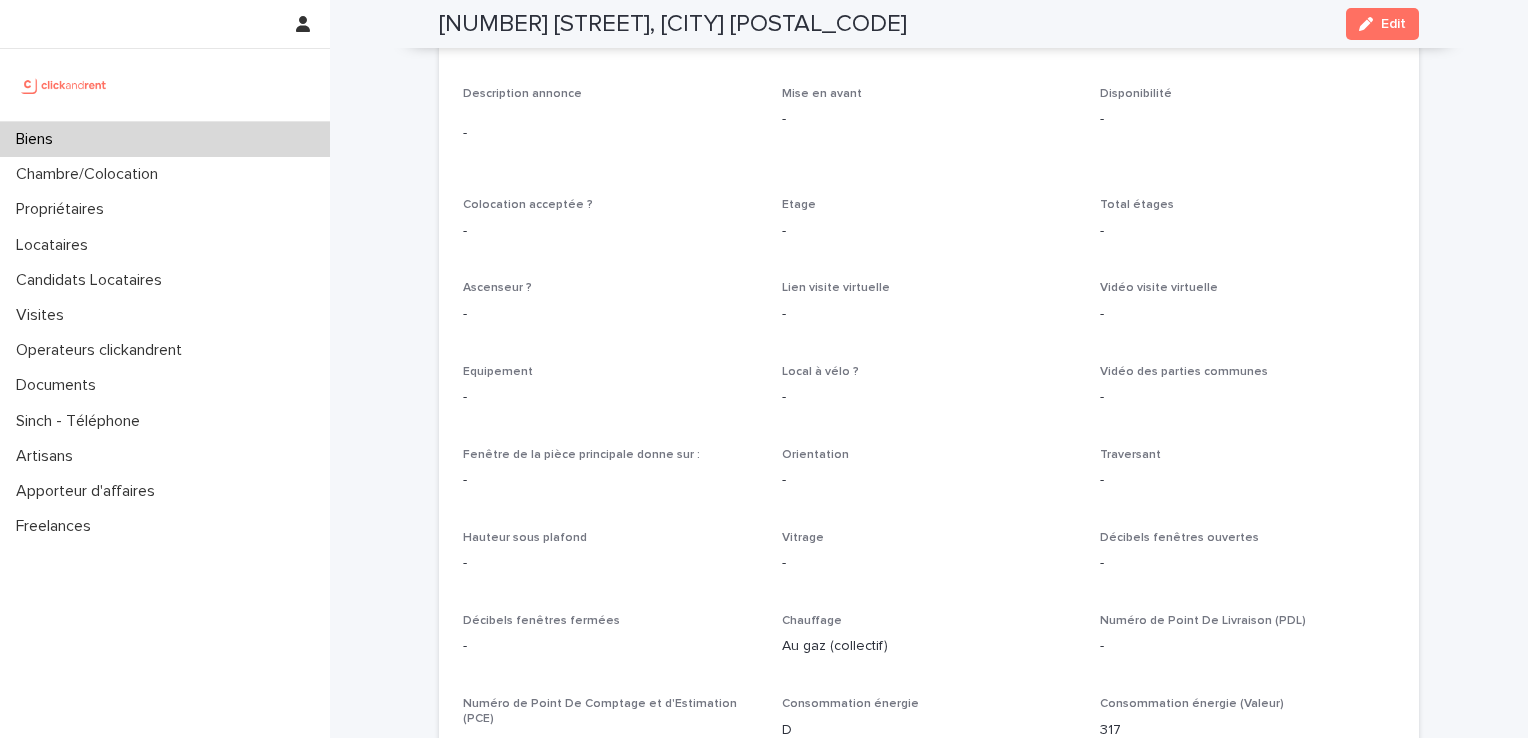 drag, startPoint x: 1375, startPoint y: 26, endPoint x: 1481, endPoint y: 242, distance: 240.60756 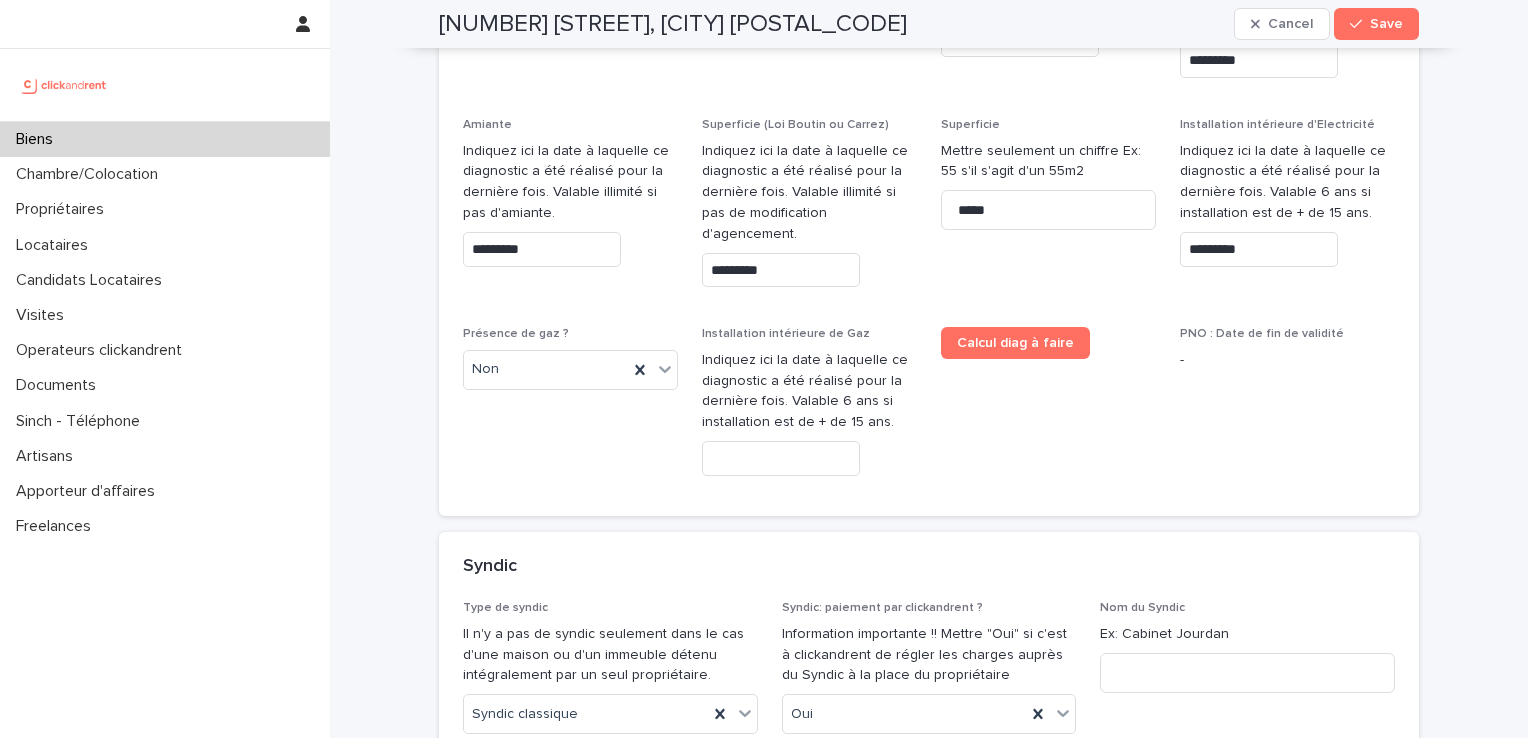 scroll, scrollTop: 9250, scrollLeft: 0, axis: vertical 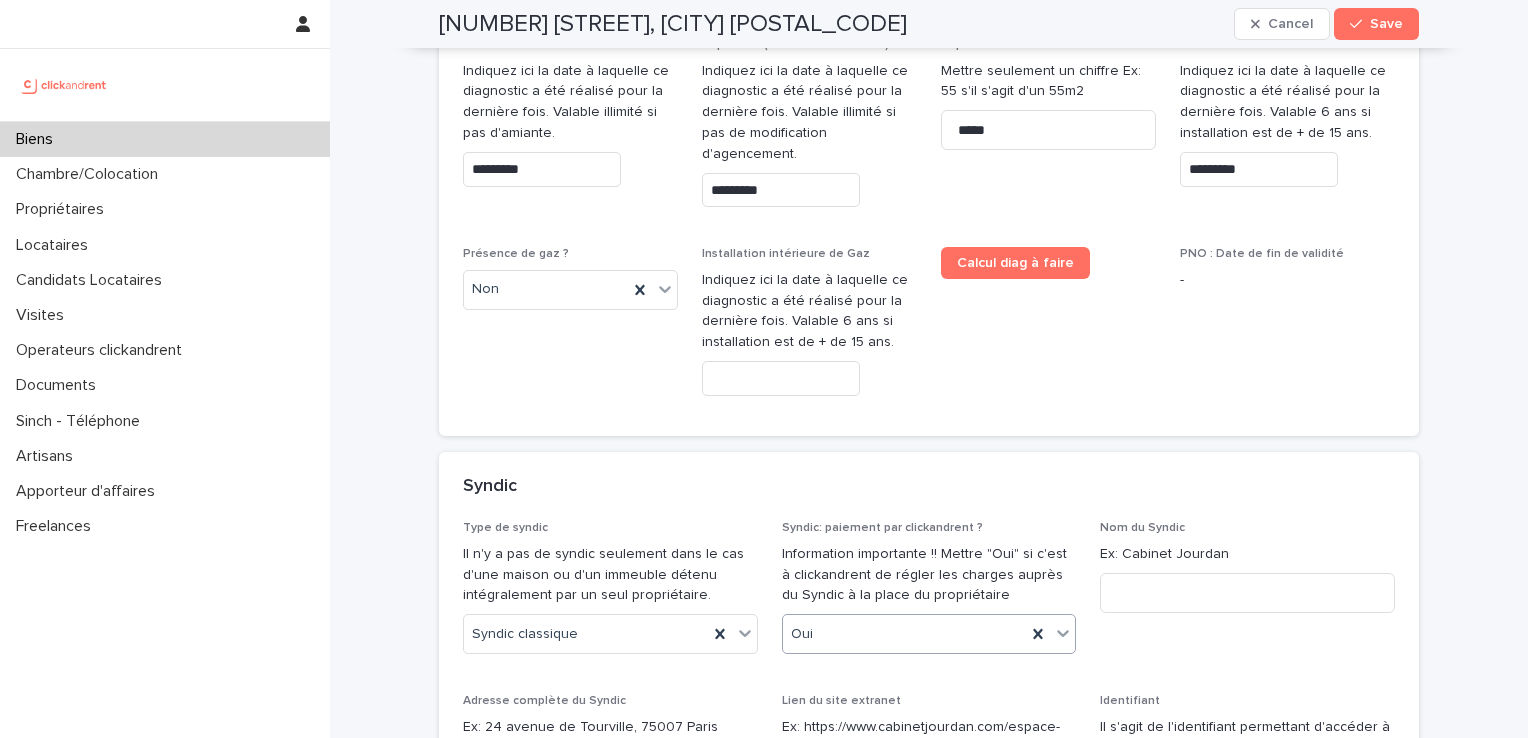 click on "Oui" at bounding box center [905, 634] 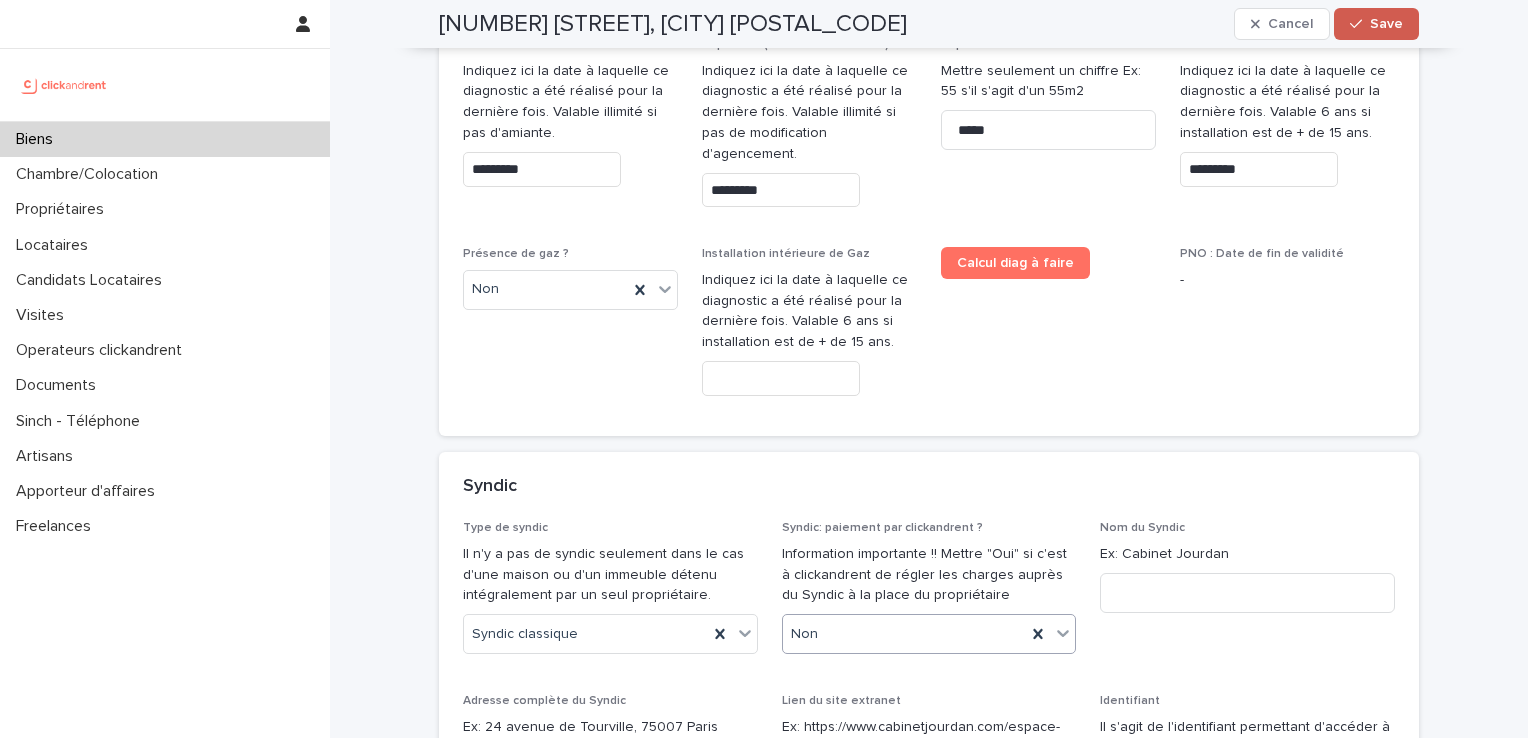 click on "Save" at bounding box center [1386, 24] 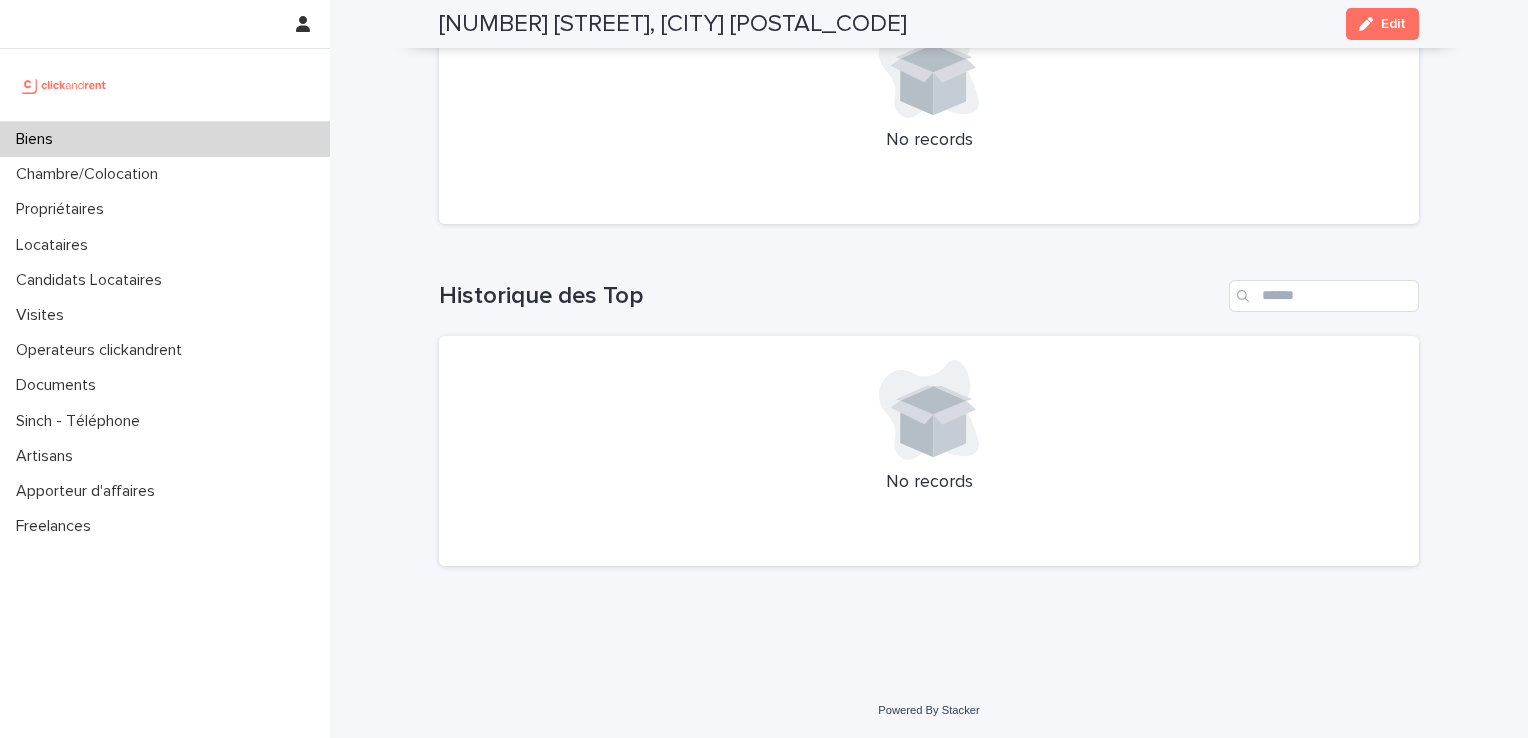 scroll, scrollTop: 6362, scrollLeft: 0, axis: vertical 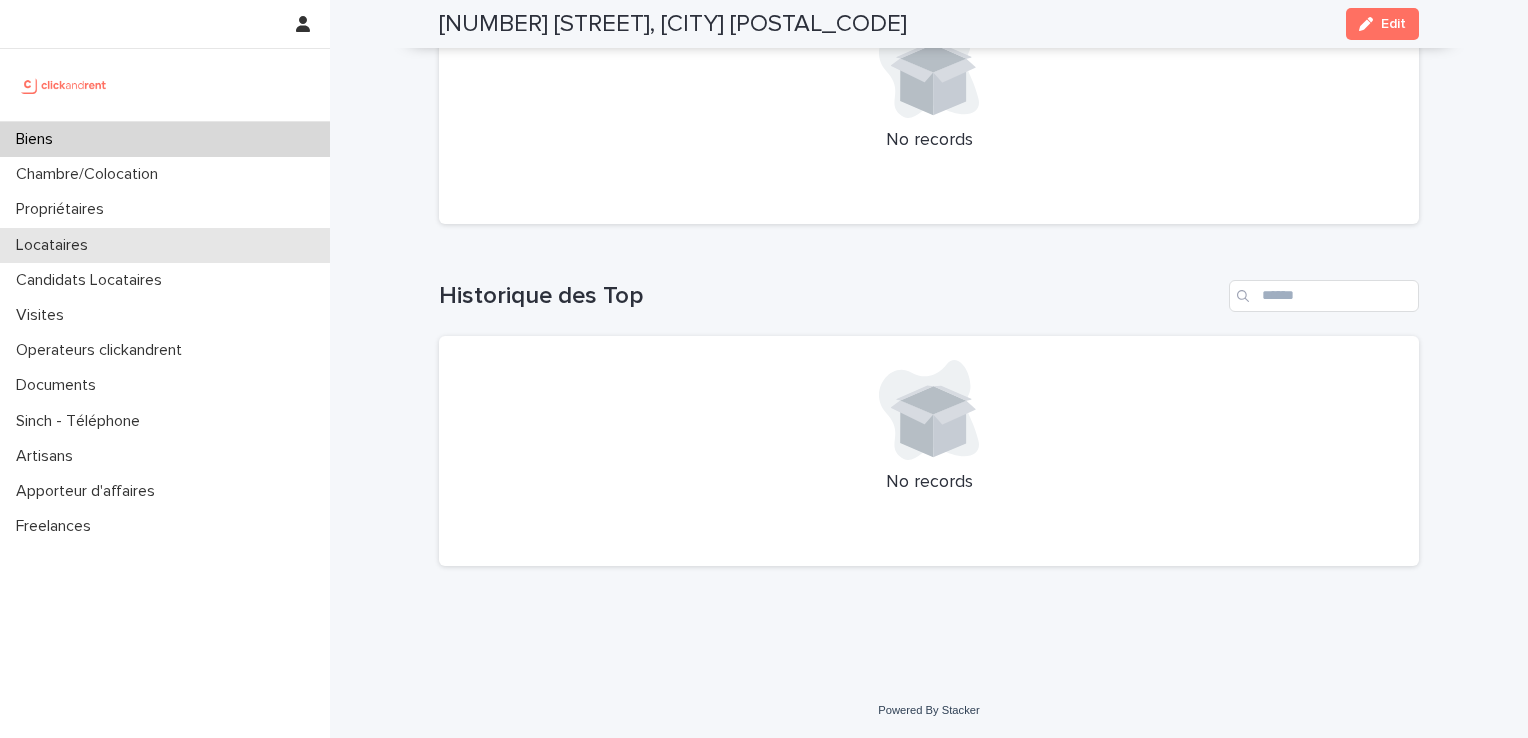 click on "Locataires" at bounding box center (56, 245) 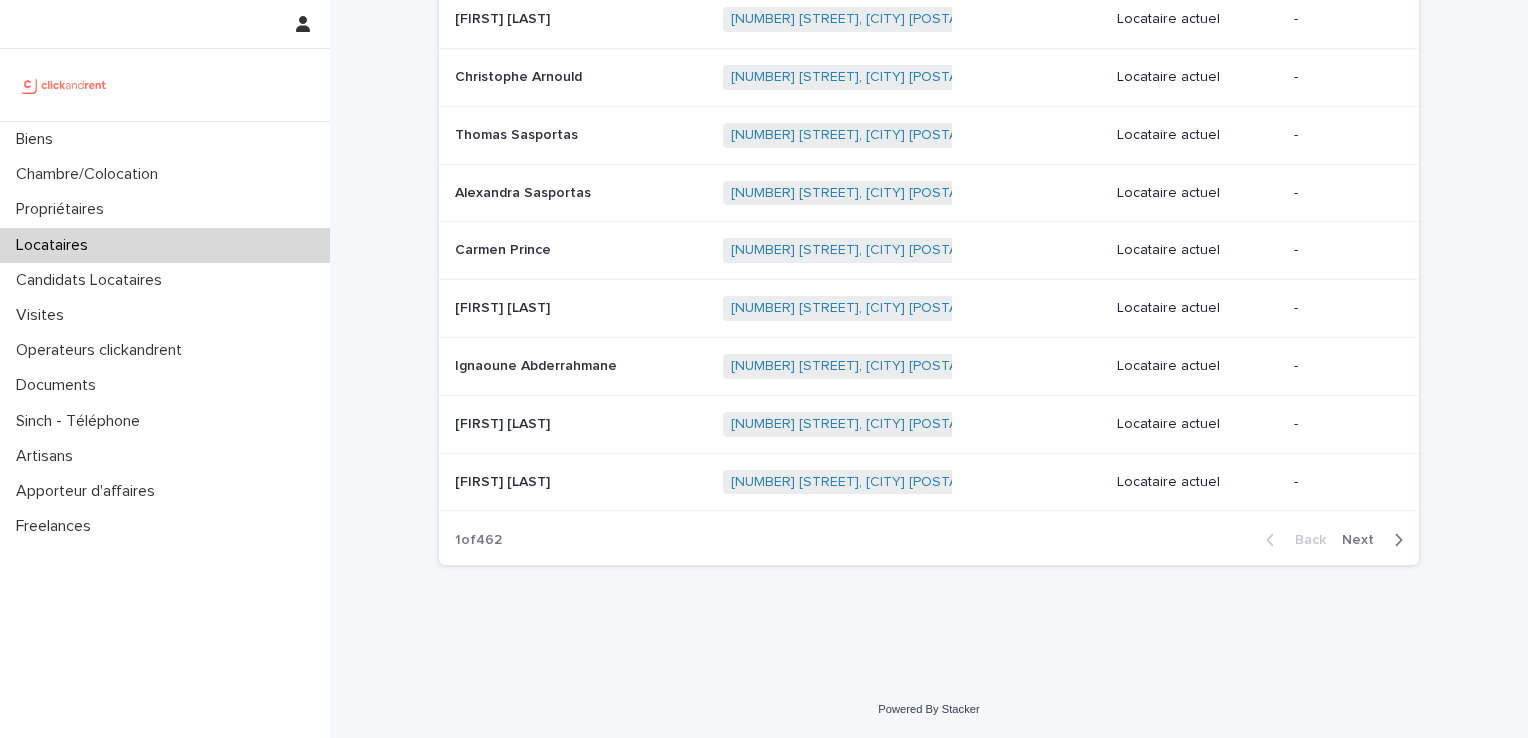 scroll, scrollTop: 0, scrollLeft: 0, axis: both 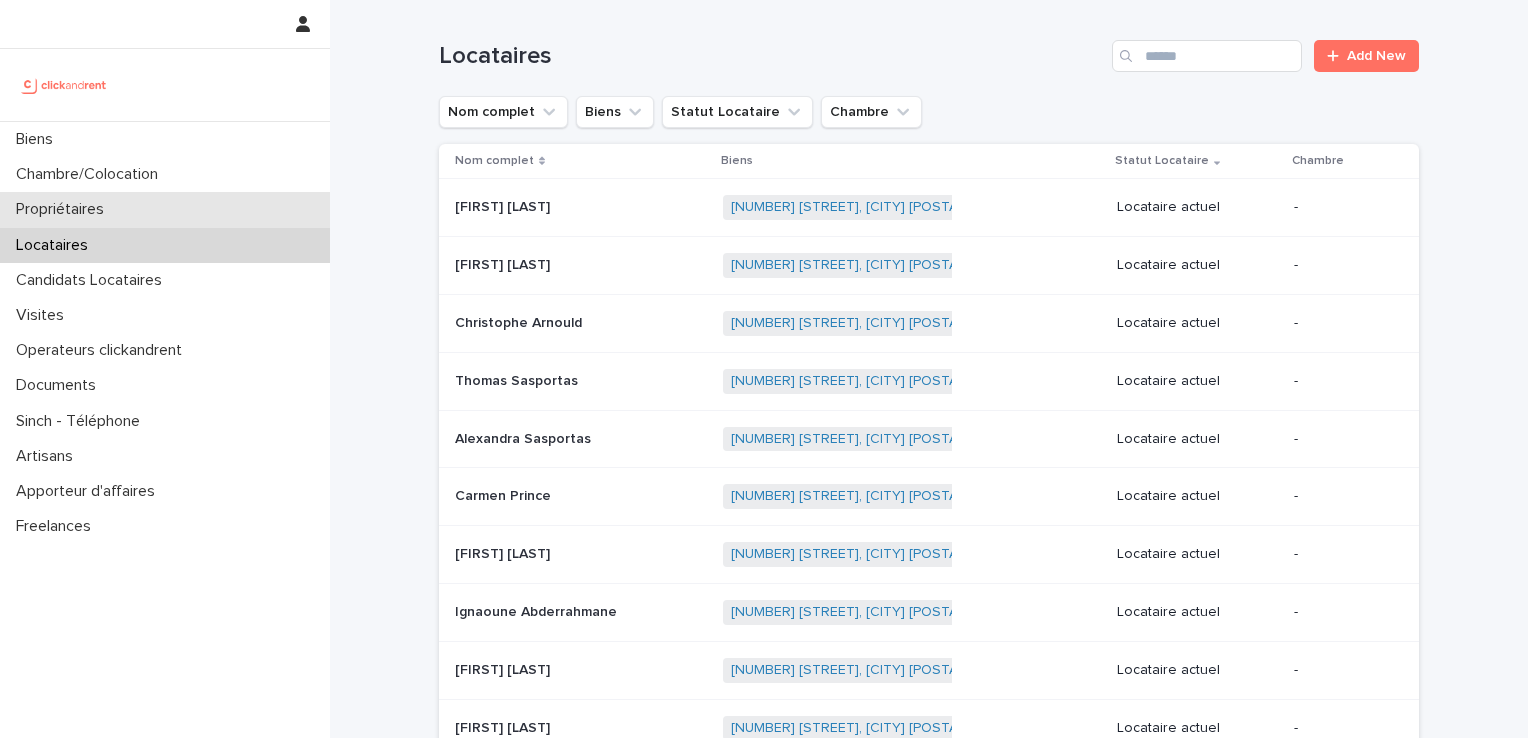 click on "Propriétaires" at bounding box center (64, 209) 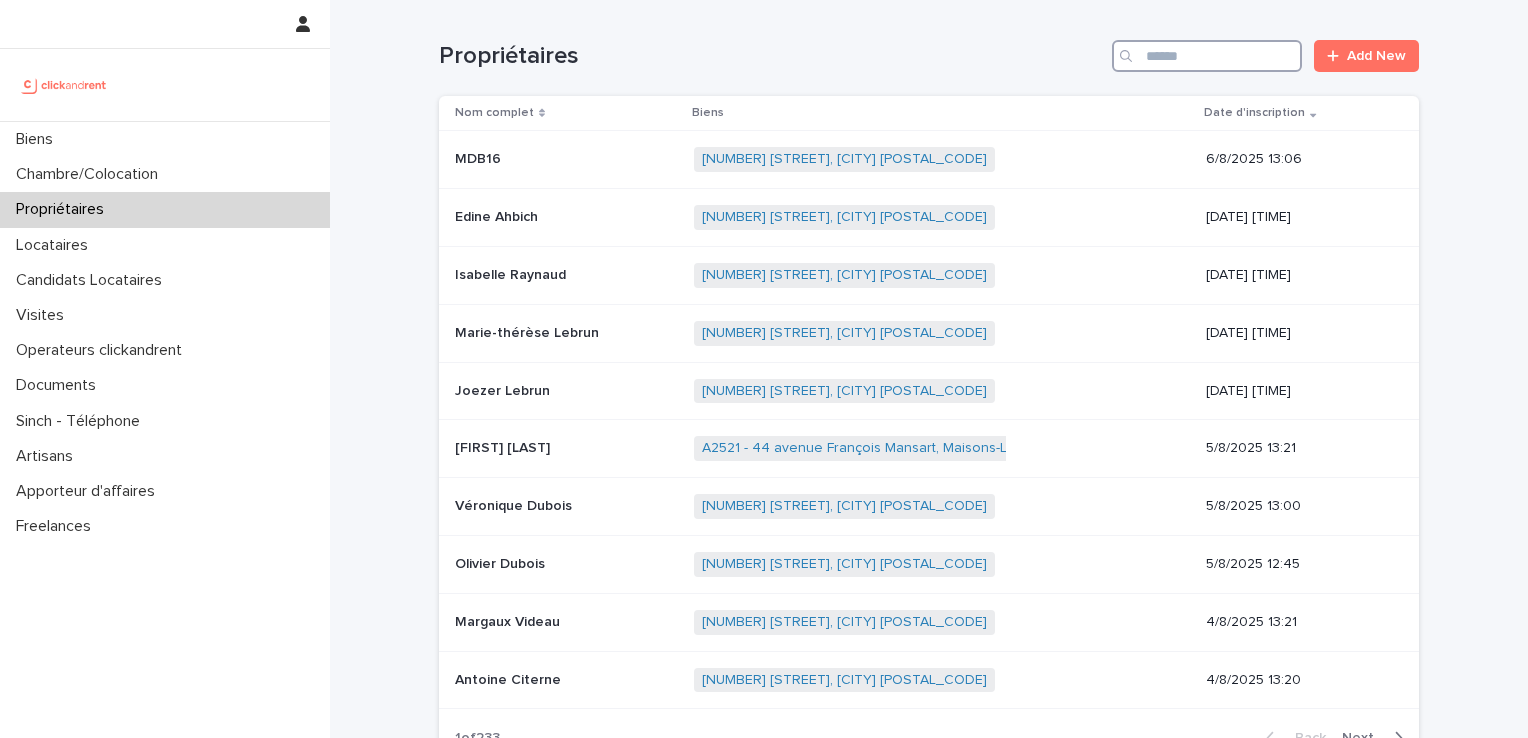 click at bounding box center (1207, 56) 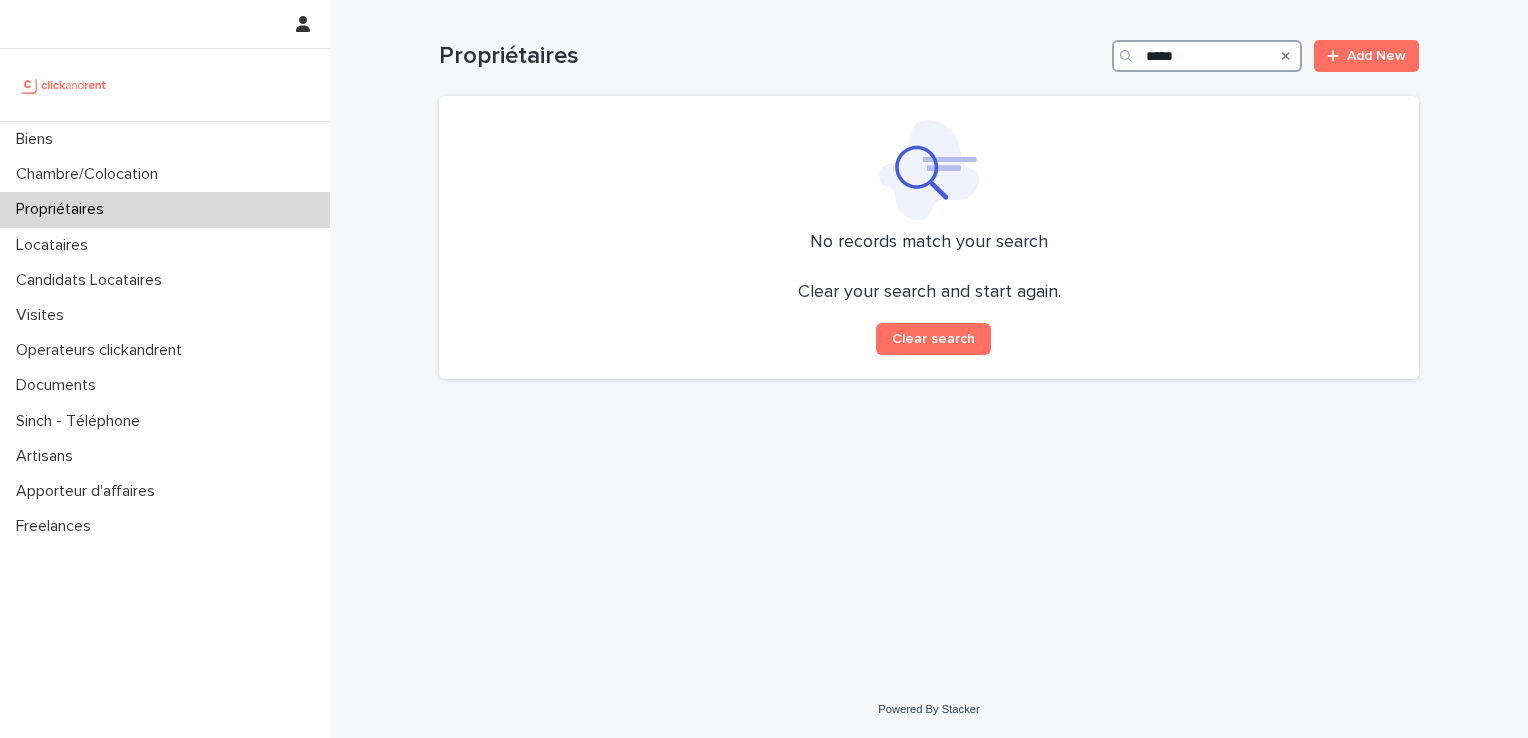 drag, startPoint x: 1194, startPoint y: 49, endPoint x: 1117, endPoint y: 54, distance: 77.16217 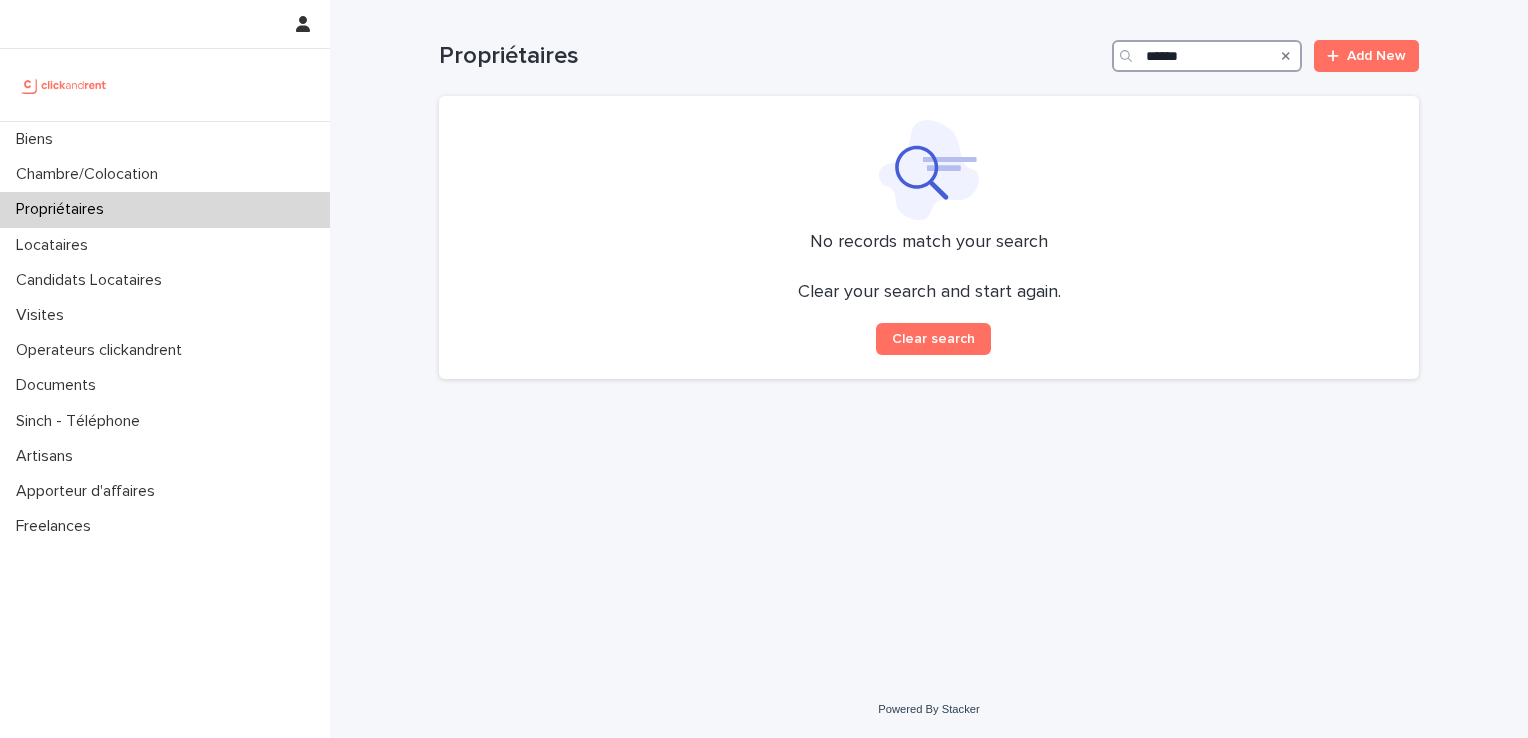 drag, startPoint x: 1207, startPoint y: 49, endPoint x: 1073, endPoint y: 39, distance: 134.37262 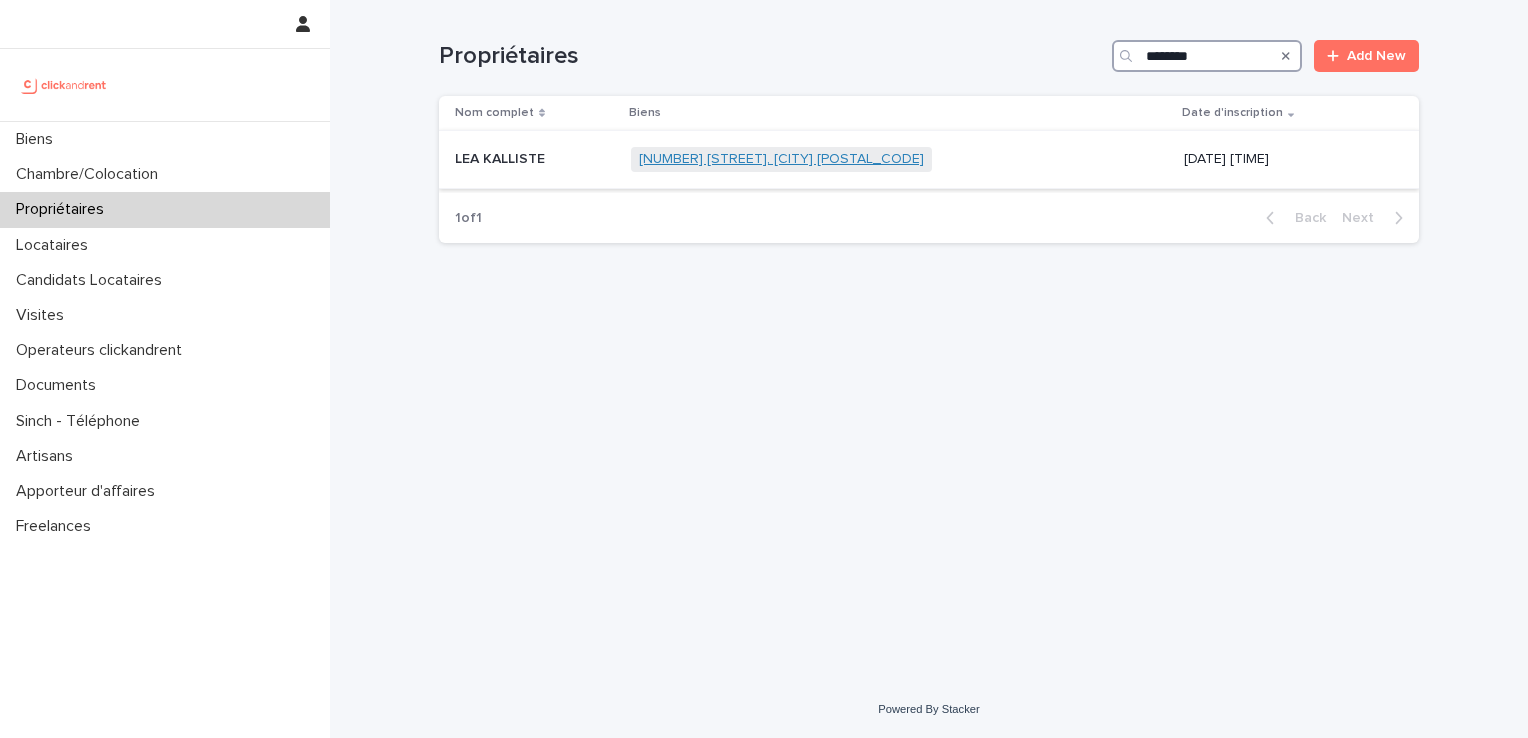 type on "********" 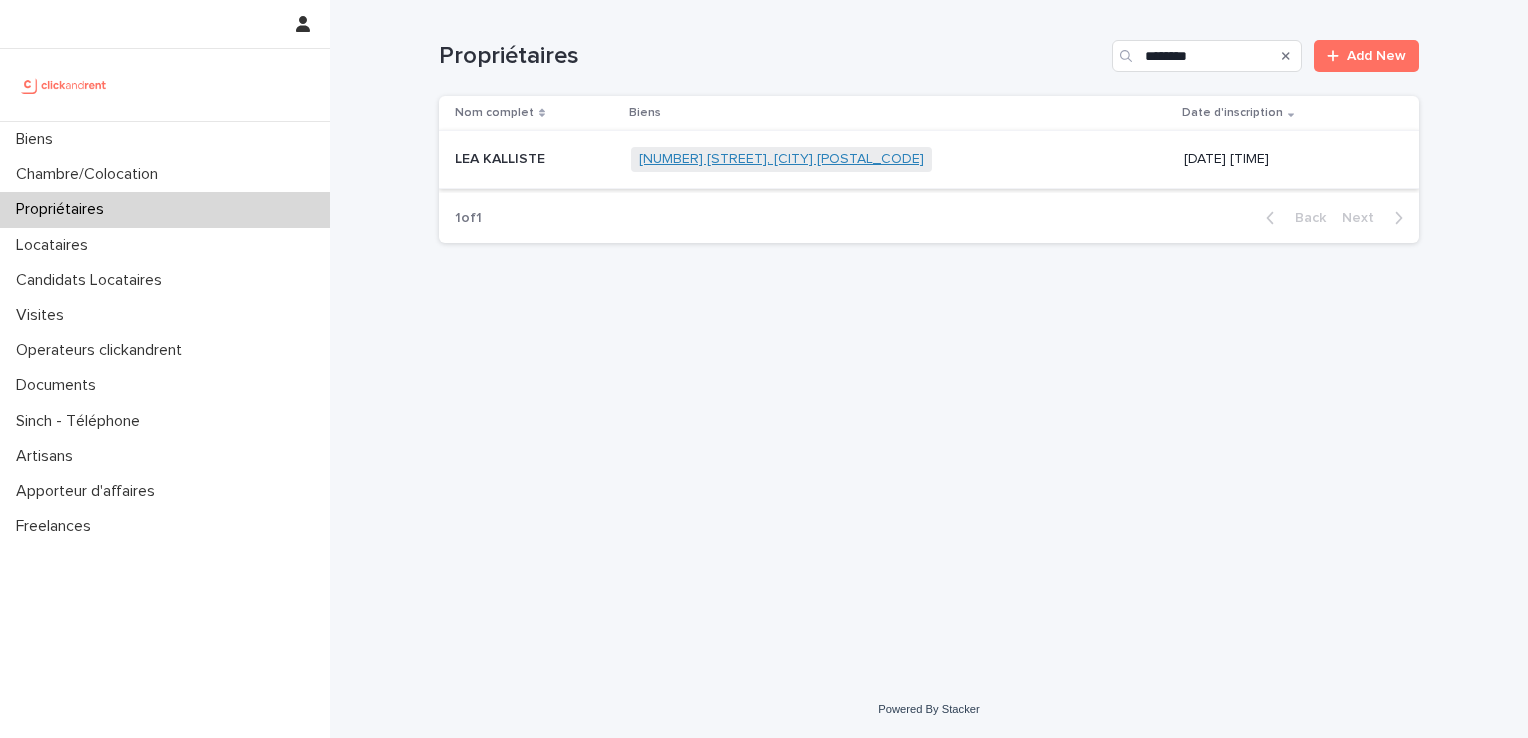 click on "[NUMBER] [STREET], [CITY] [POSTAL_CODE]" at bounding box center [781, 159] 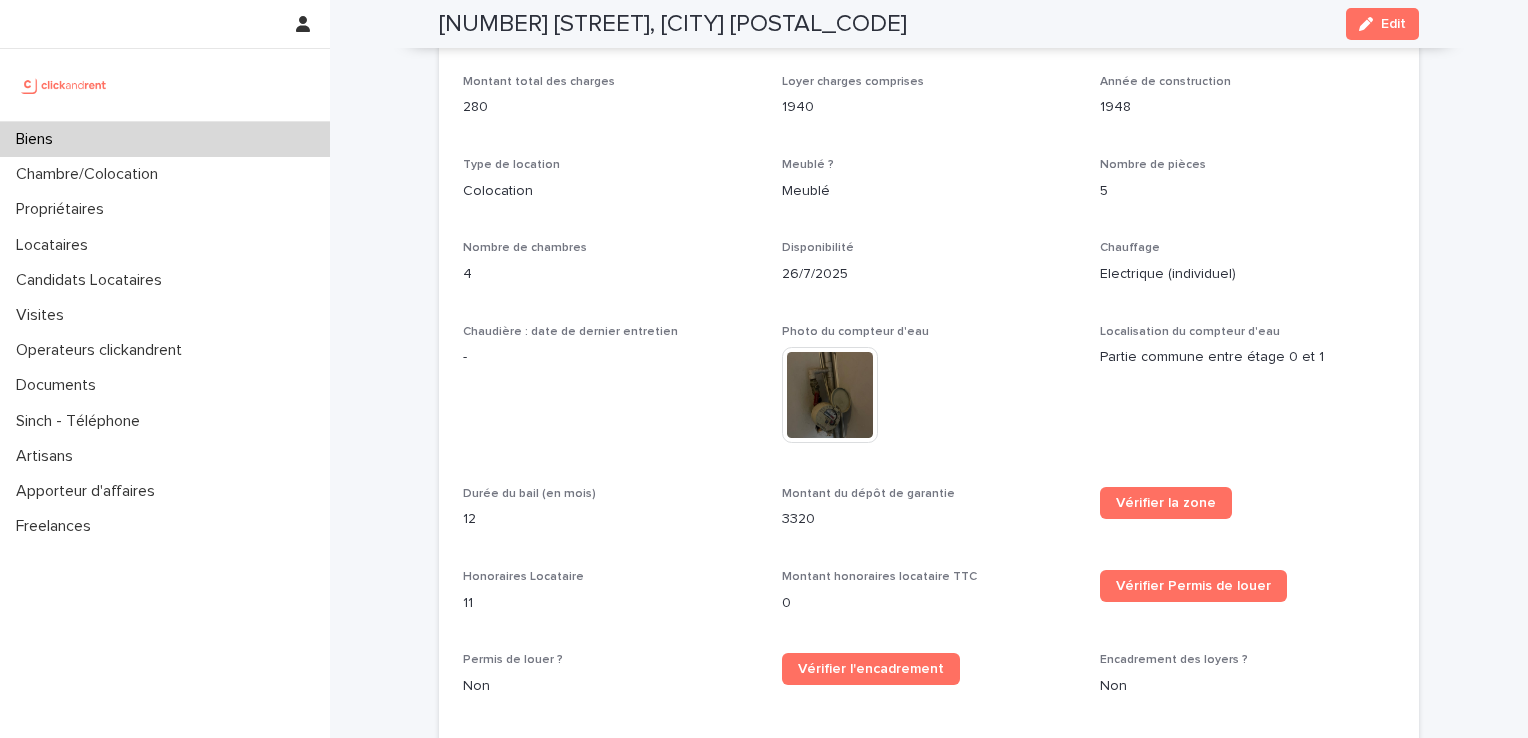 scroll, scrollTop: 2015, scrollLeft: 0, axis: vertical 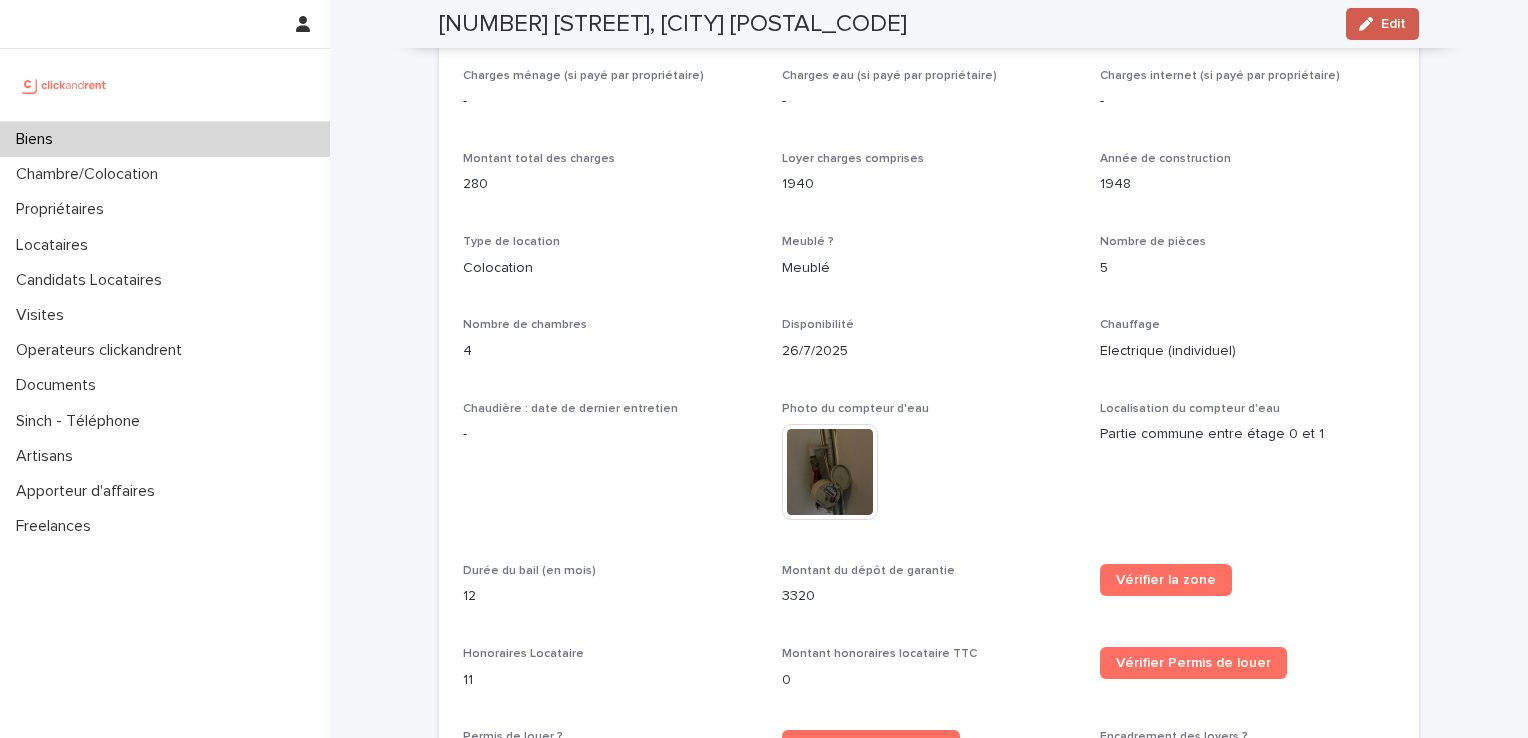 click on "Edit" at bounding box center (1393, 24) 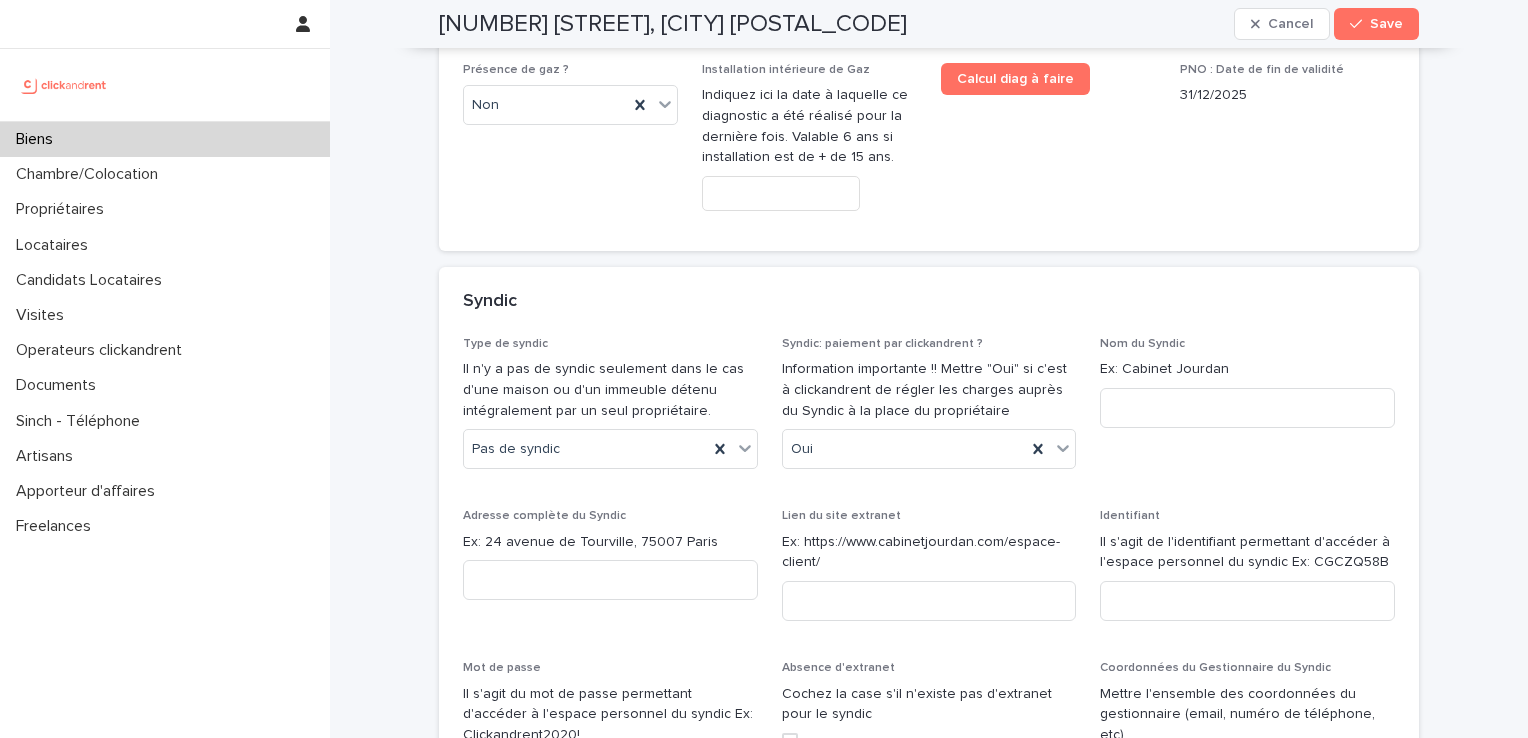 scroll, scrollTop: 11849, scrollLeft: 0, axis: vertical 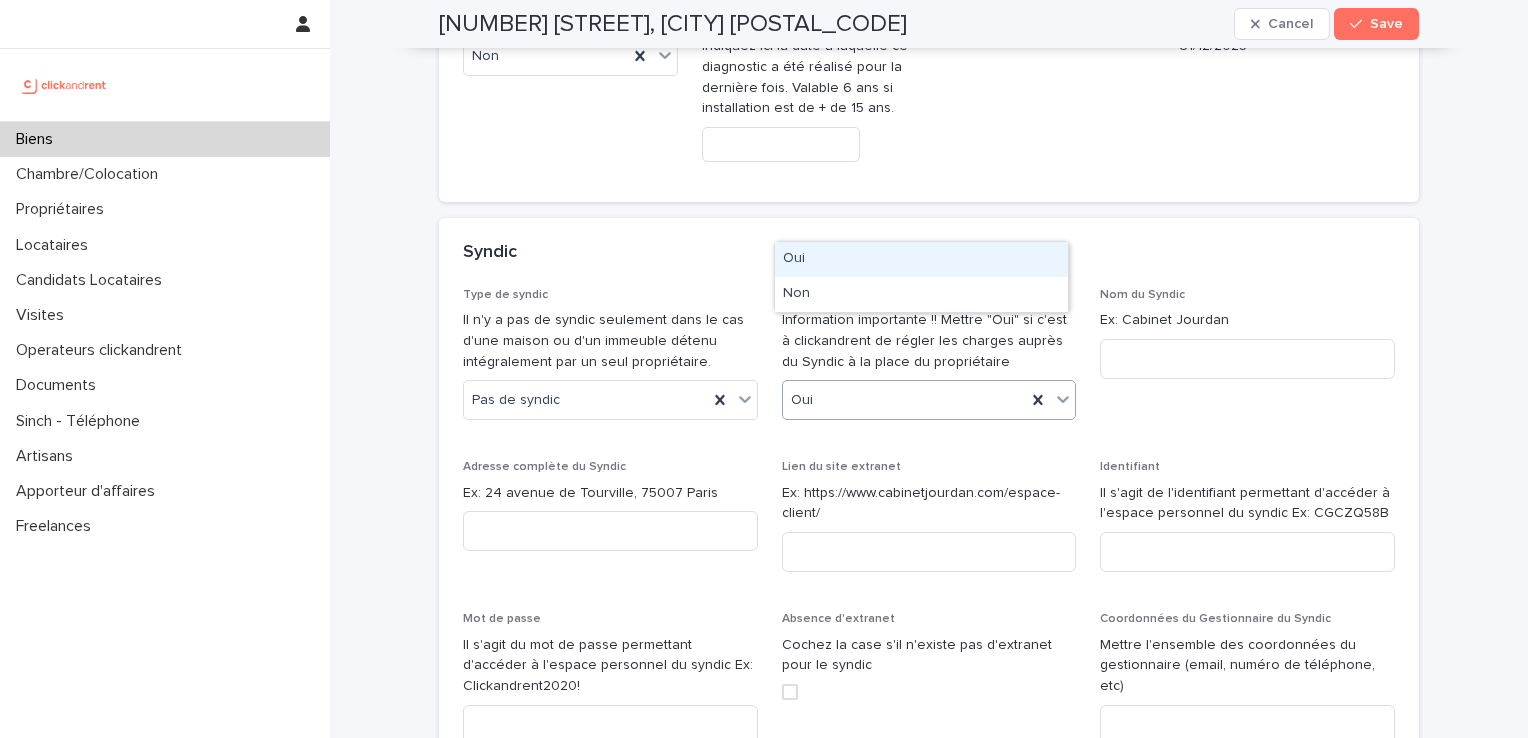 click on "Oui" at bounding box center (905, 400) 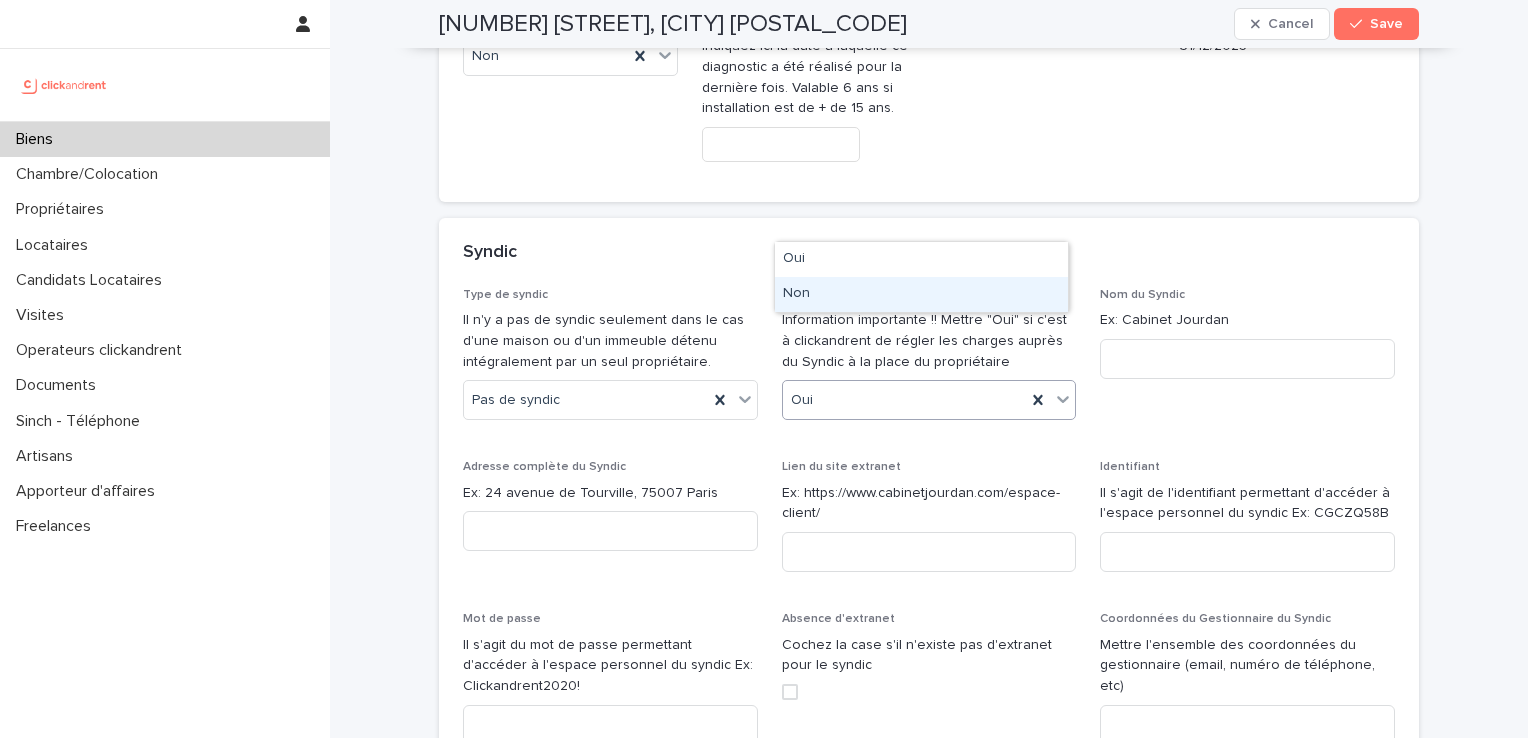 click on "Non" at bounding box center [921, 294] 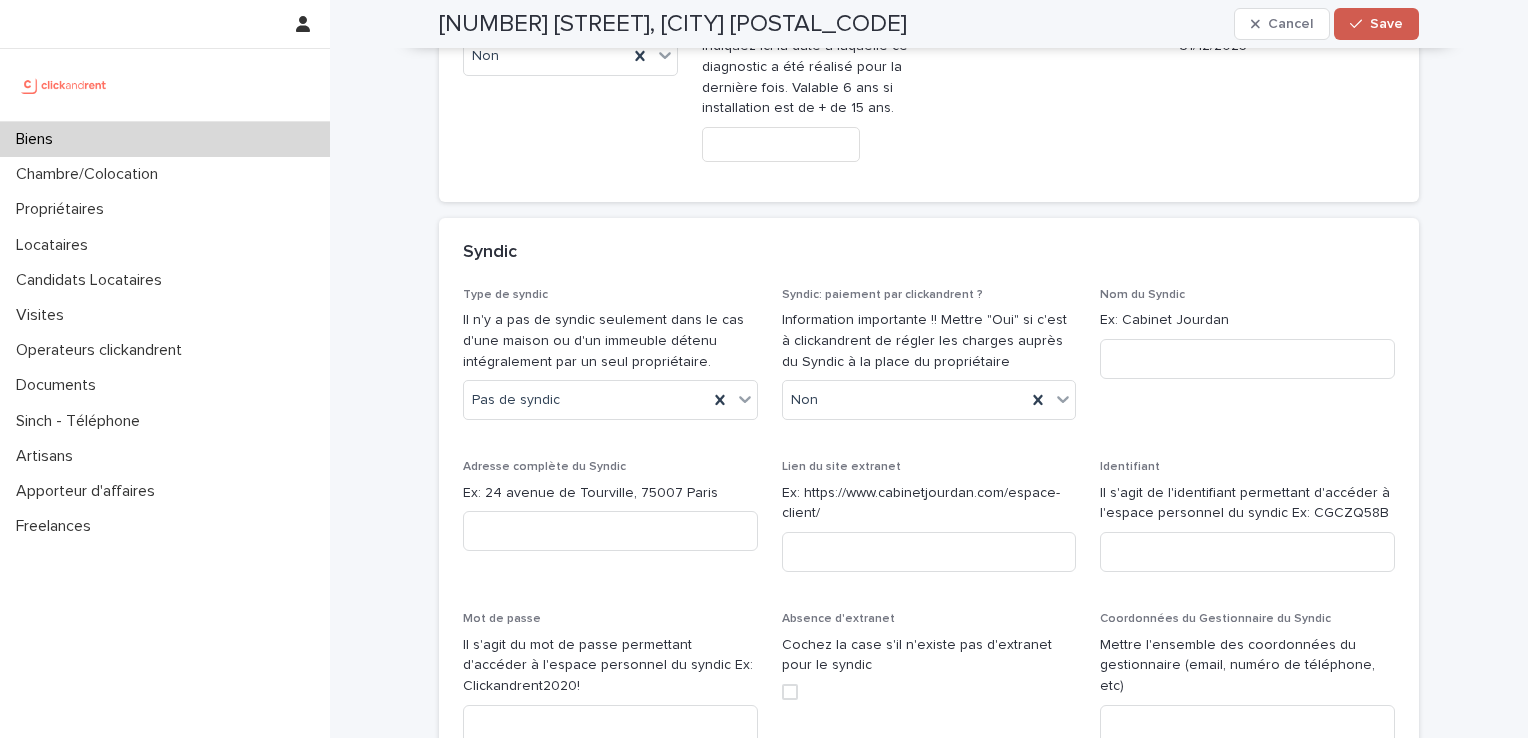 click on "Save" at bounding box center (1386, 24) 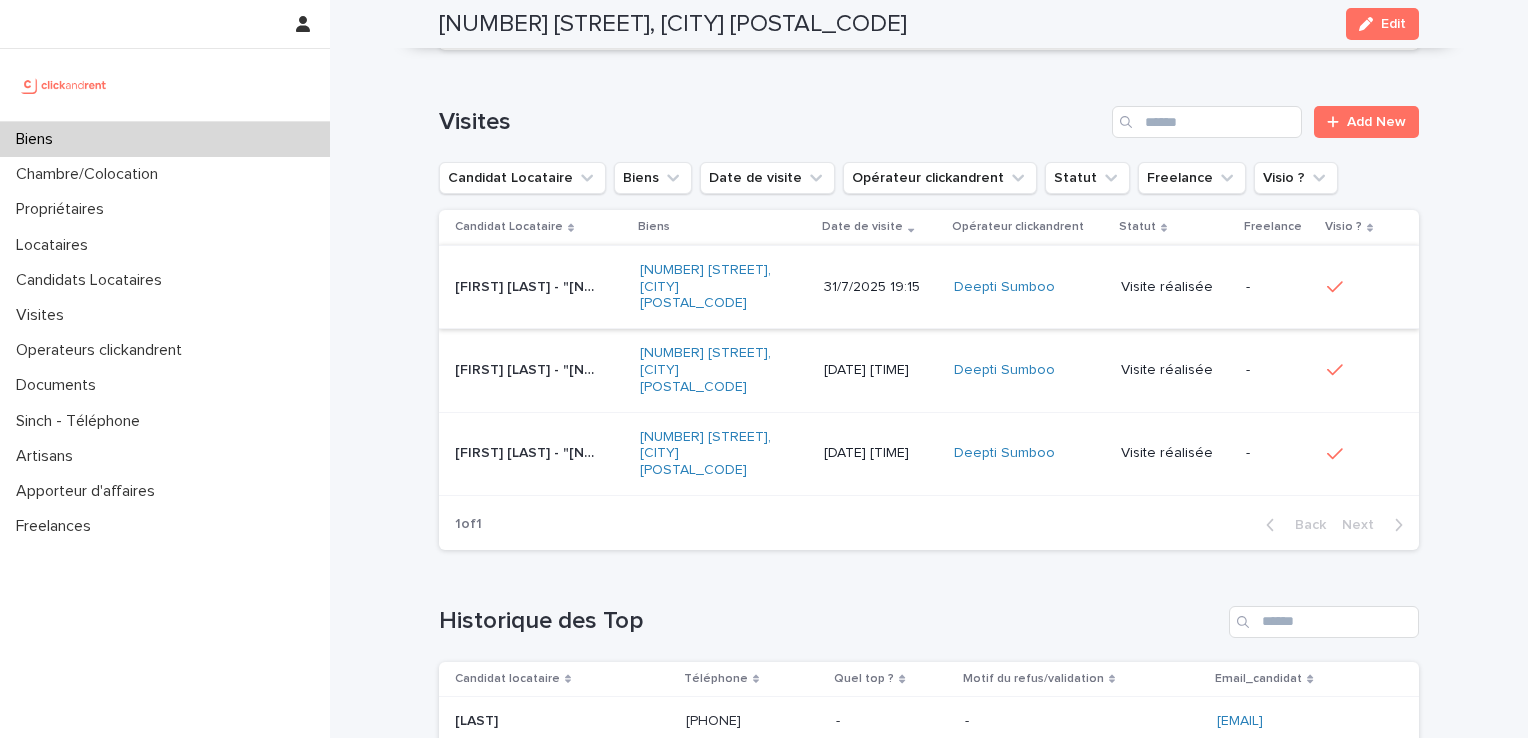 scroll, scrollTop: 8402, scrollLeft: 0, axis: vertical 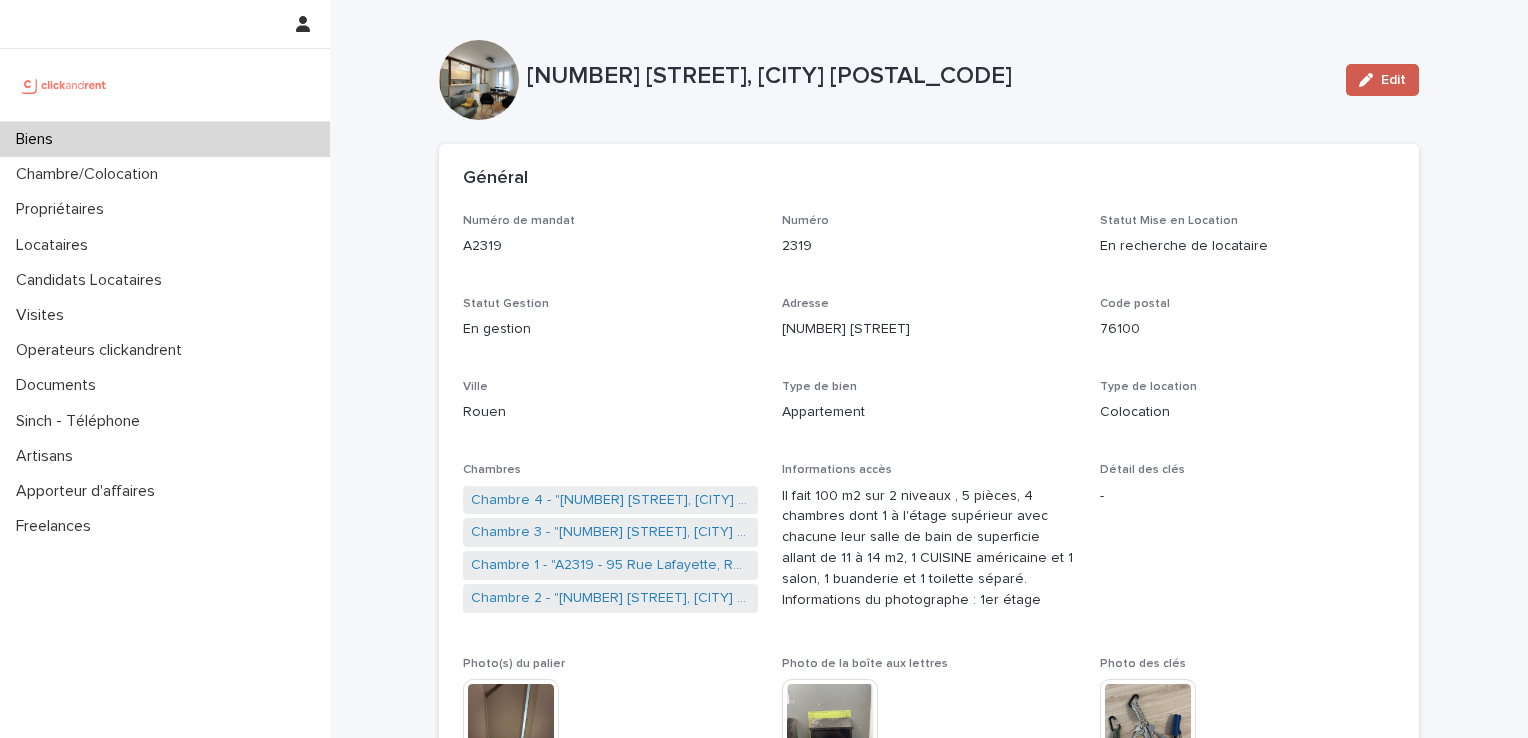 click on "Edit" at bounding box center (1393, 80) 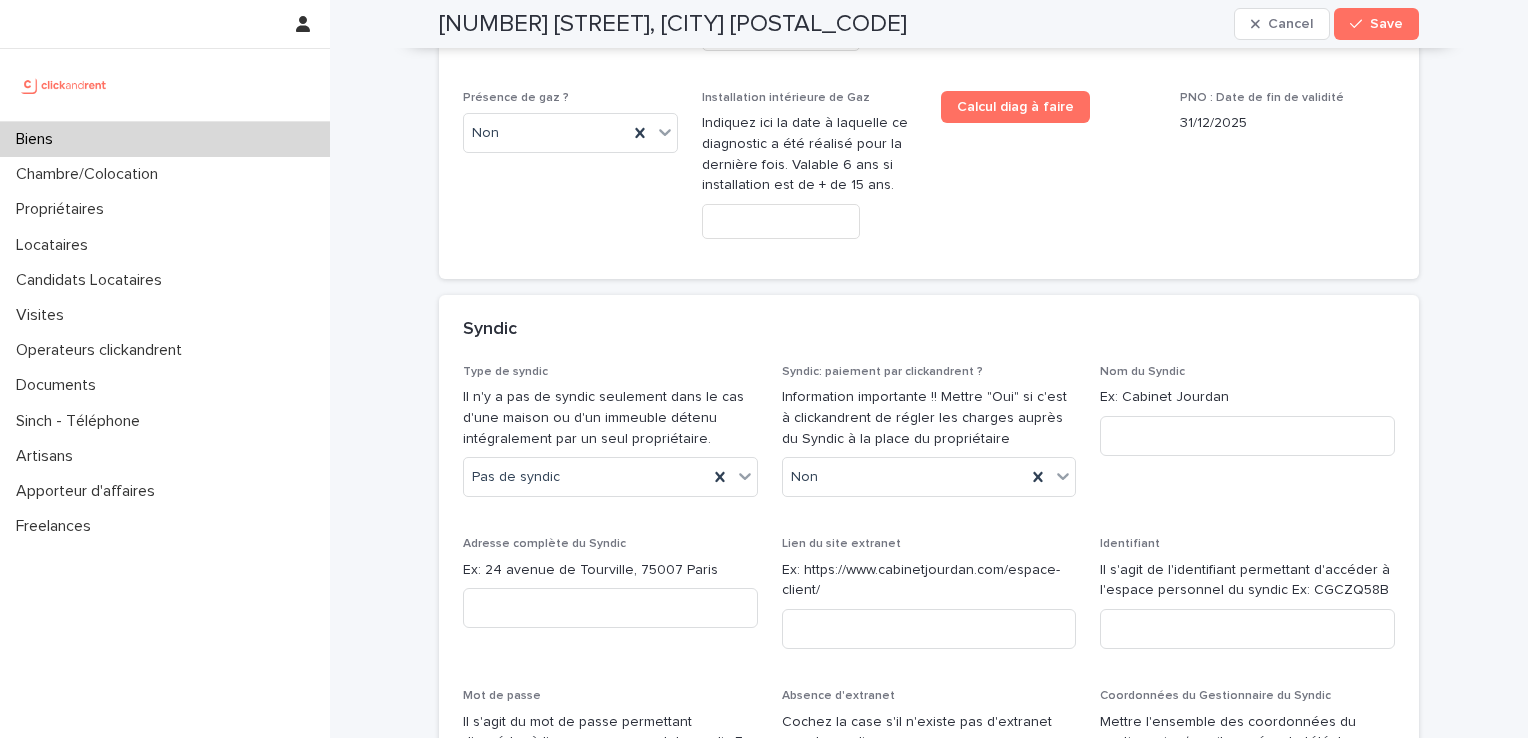 scroll, scrollTop: 11869, scrollLeft: 0, axis: vertical 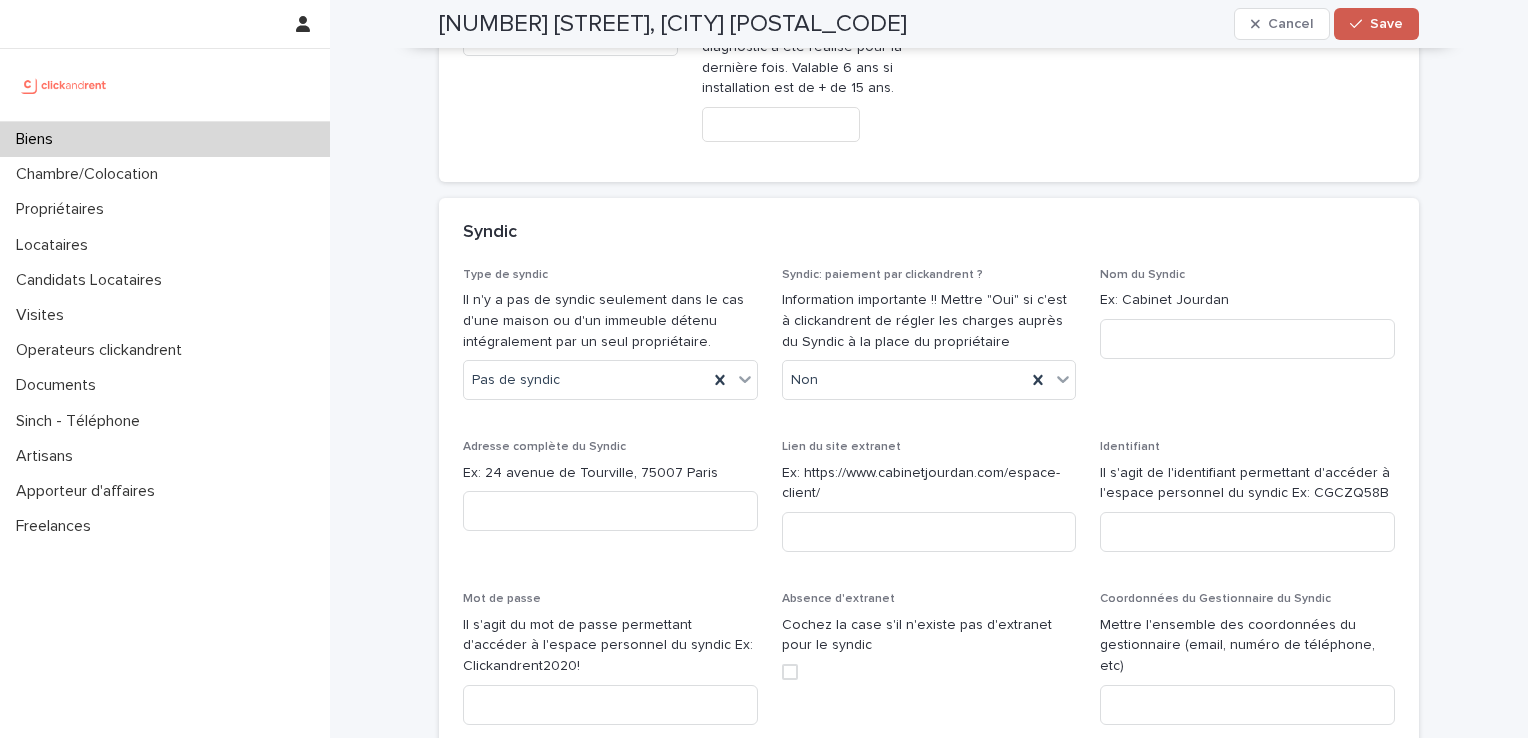 click on "Save" at bounding box center (1386, 24) 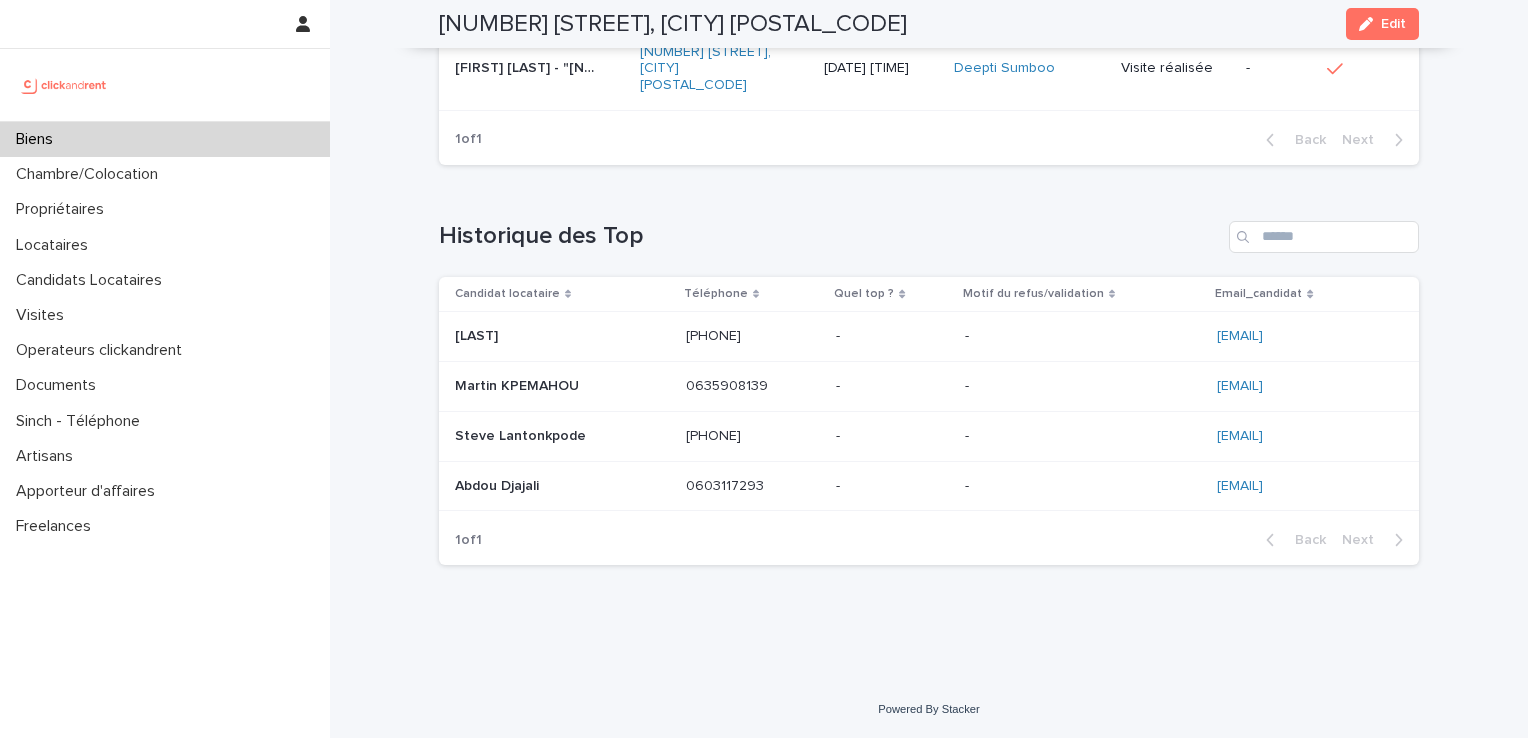 scroll, scrollTop: 8769, scrollLeft: 0, axis: vertical 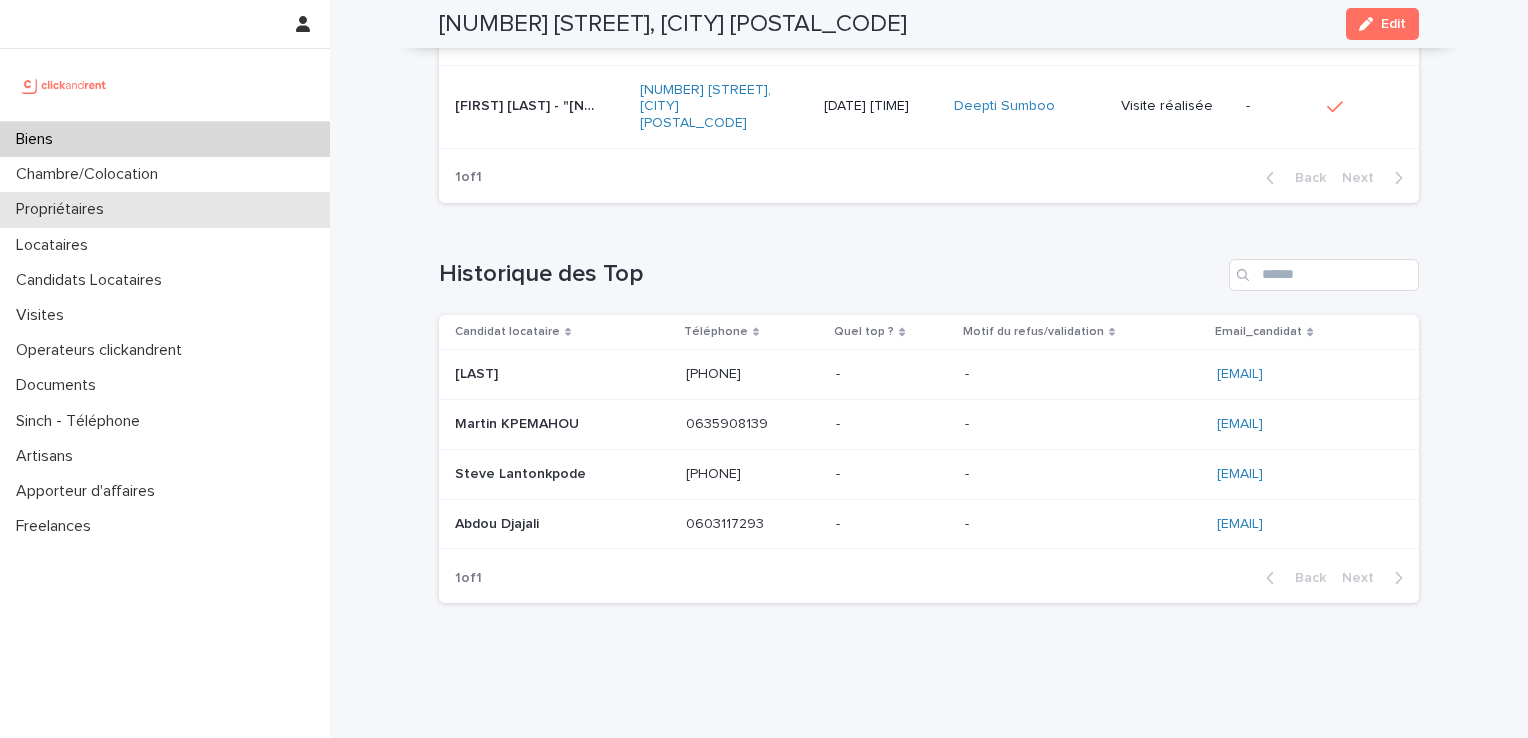 click on "Propriétaires" at bounding box center (165, 209) 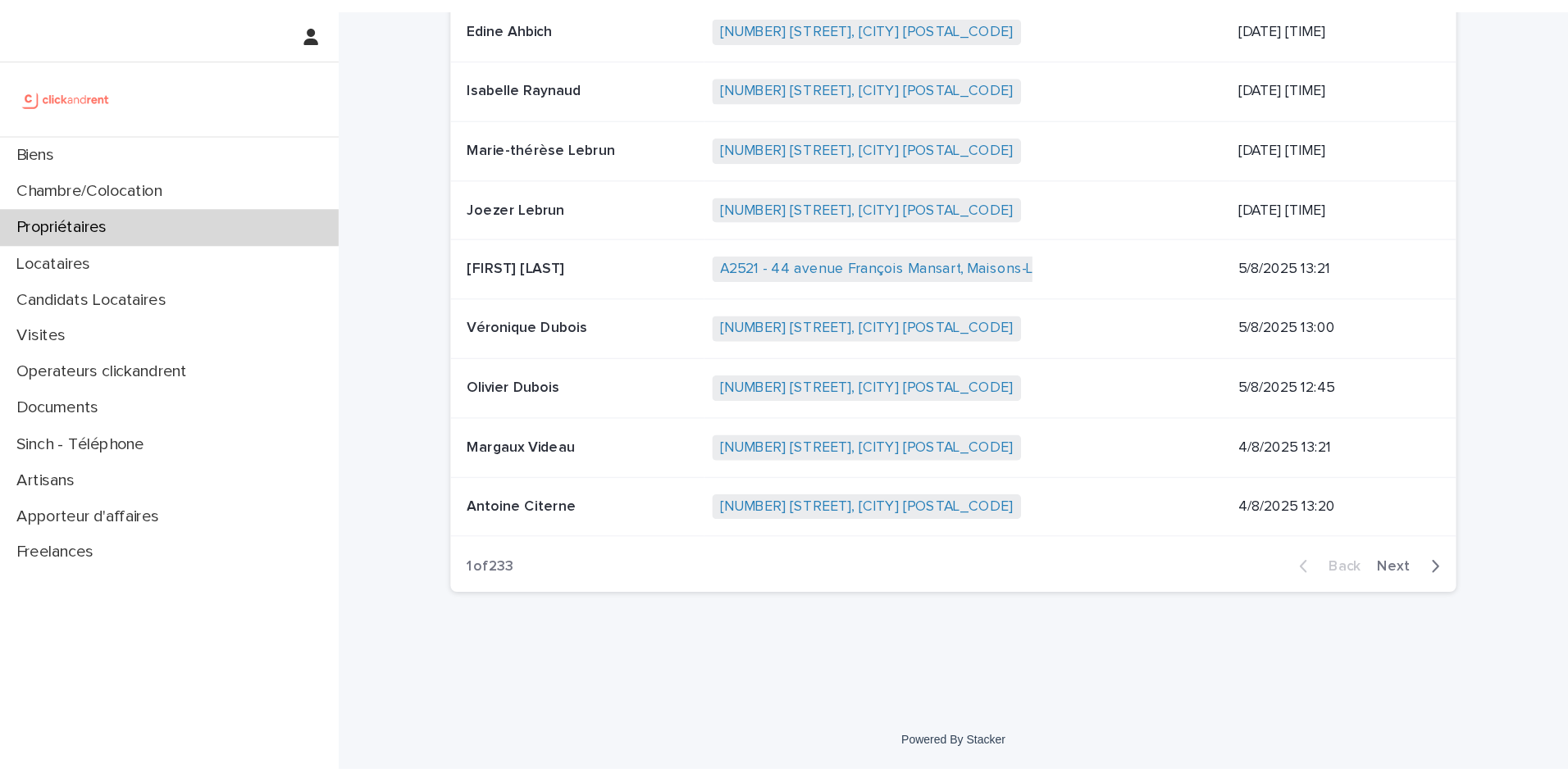 scroll, scrollTop: 0, scrollLeft: 0, axis: both 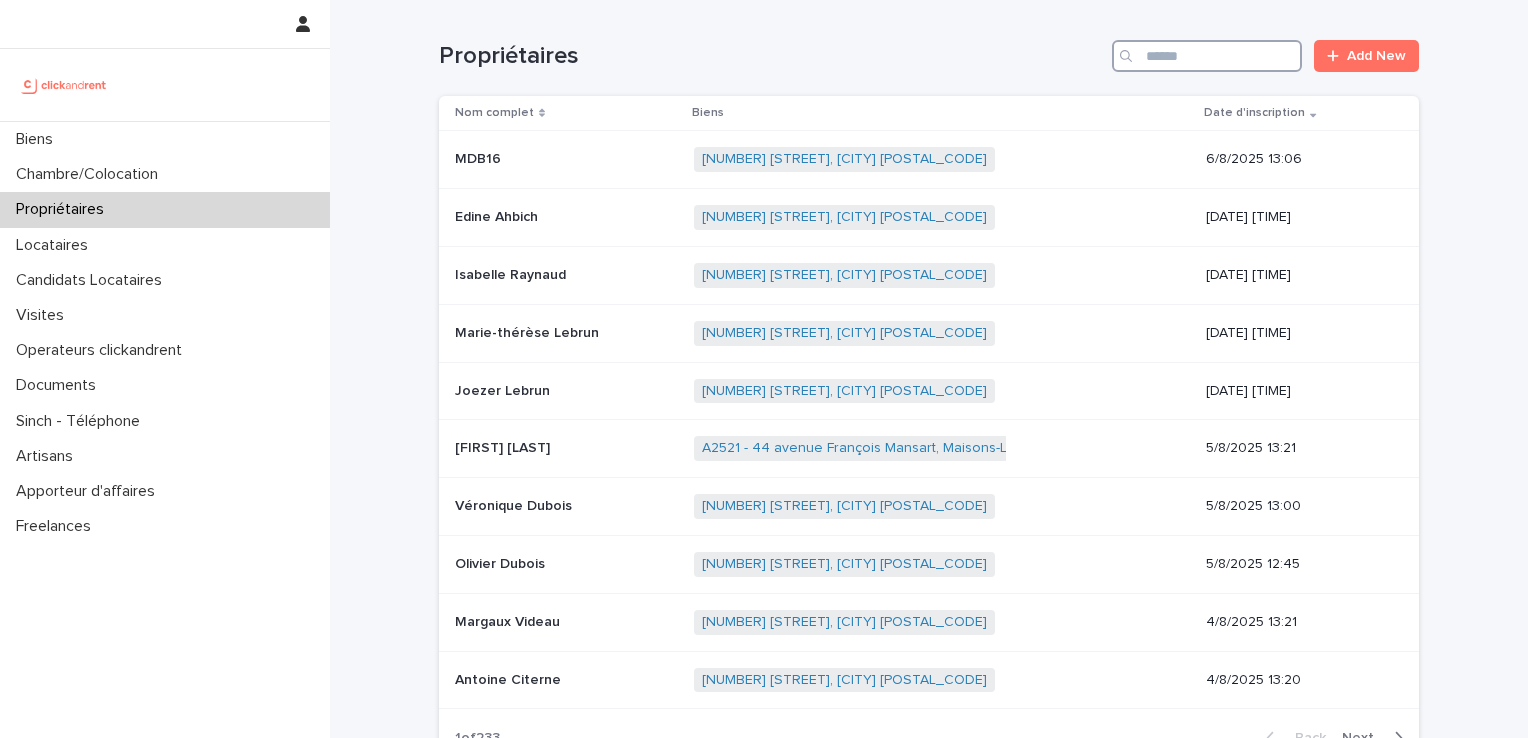 click at bounding box center (1207, 56) 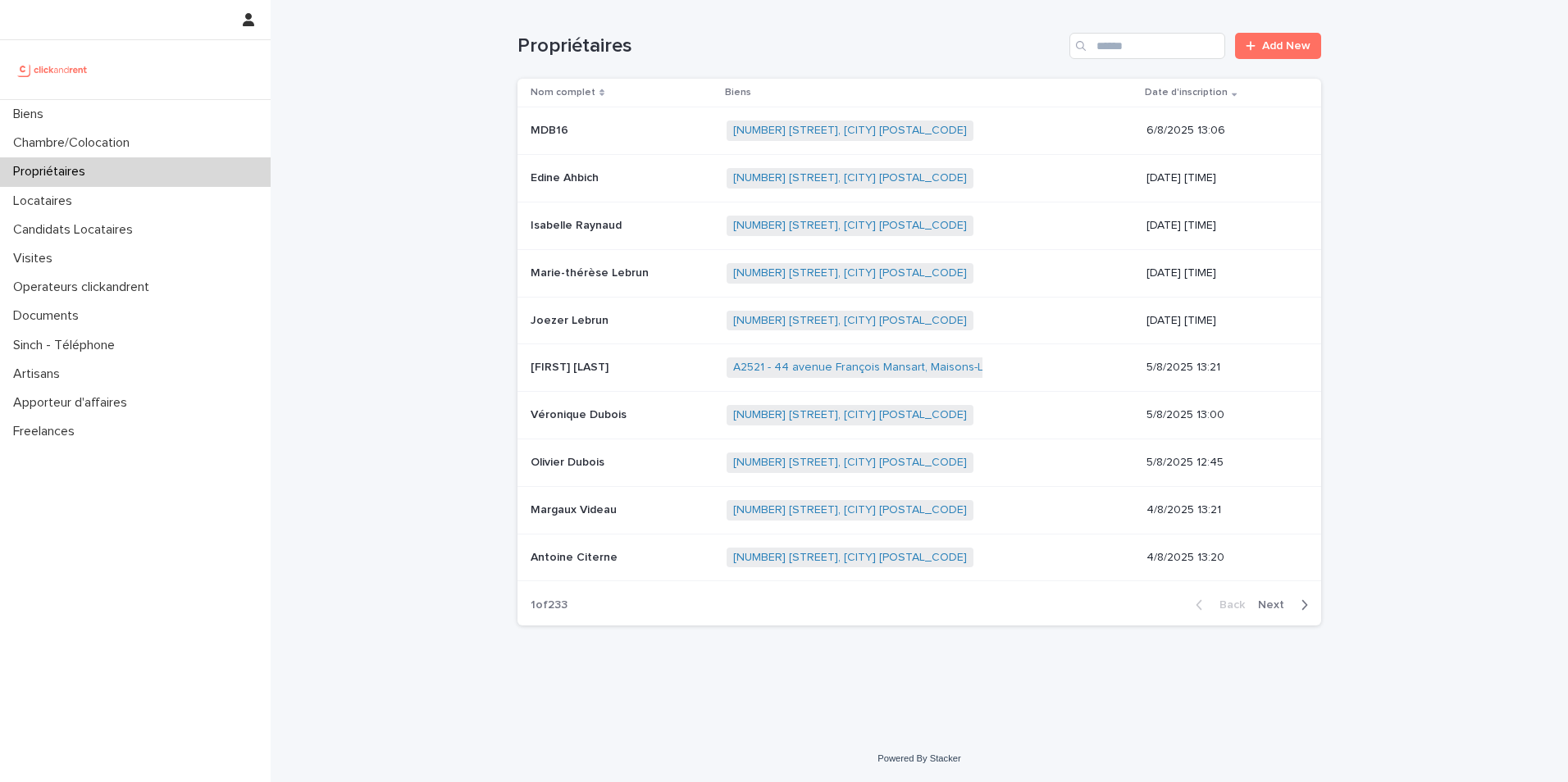 click on "Propriétaires" at bounding box center (135, 171) 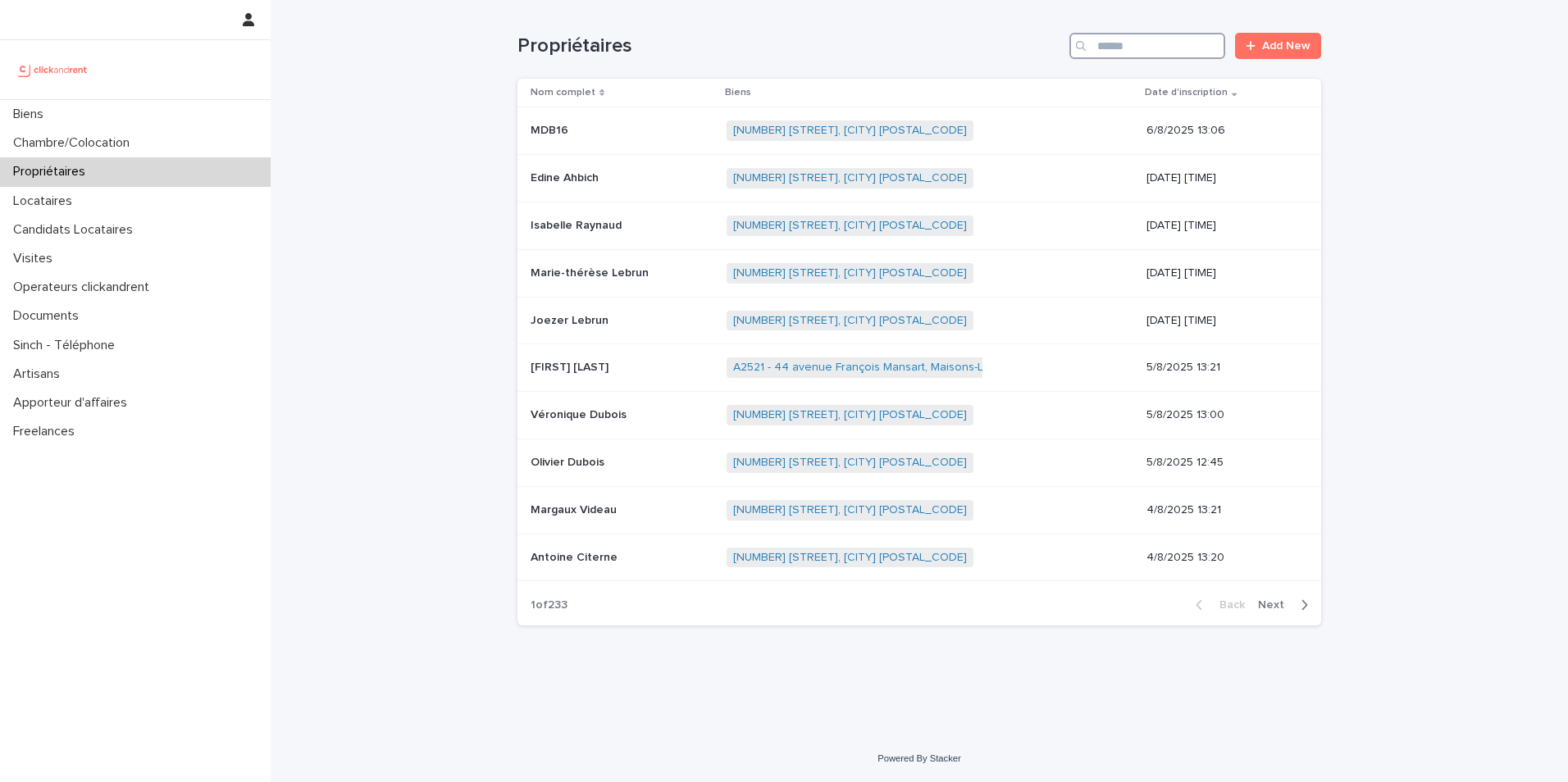 click at bounding box center (1147, 46) 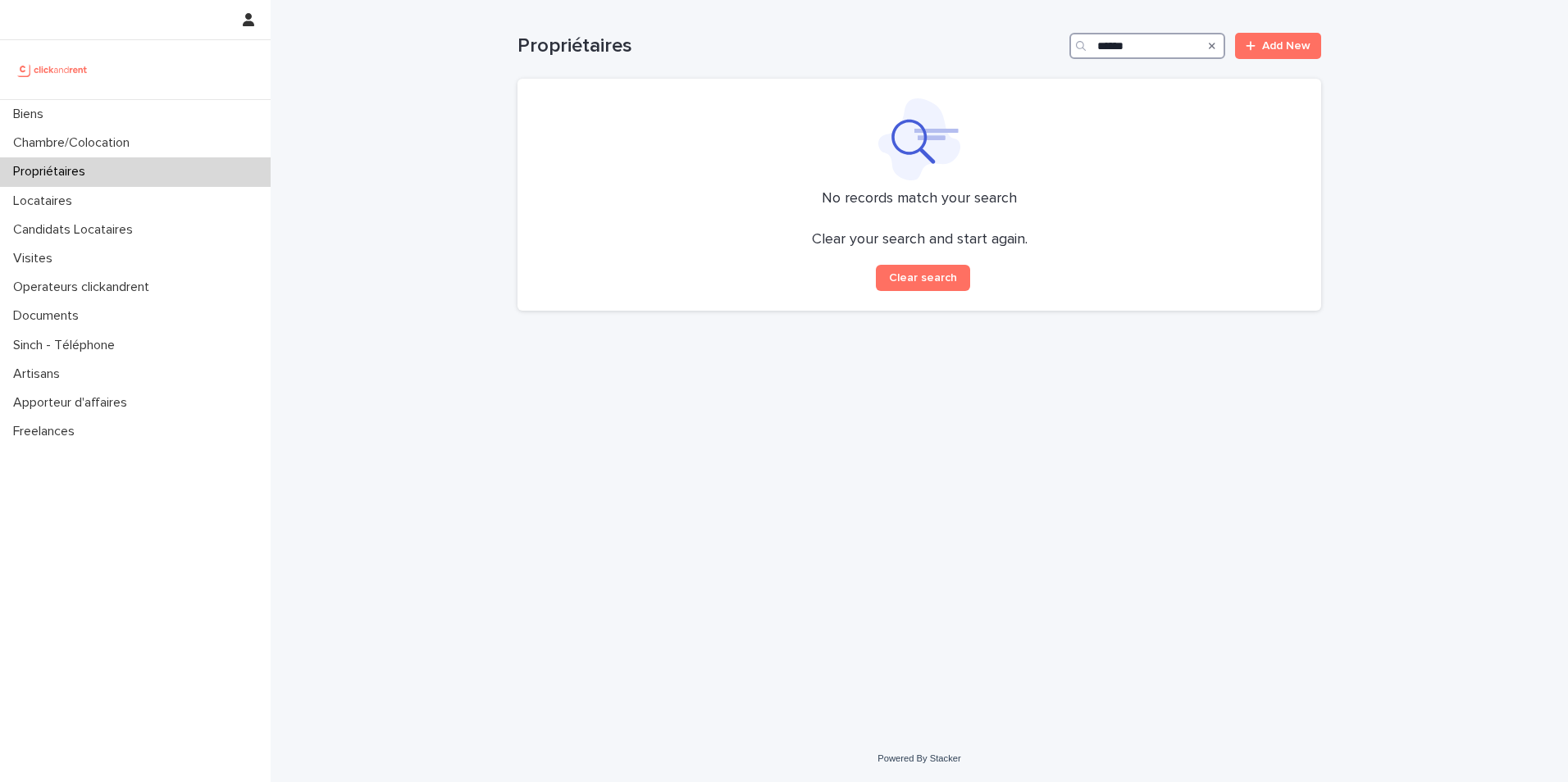 click on "******" at bounding box center (1147, 46) 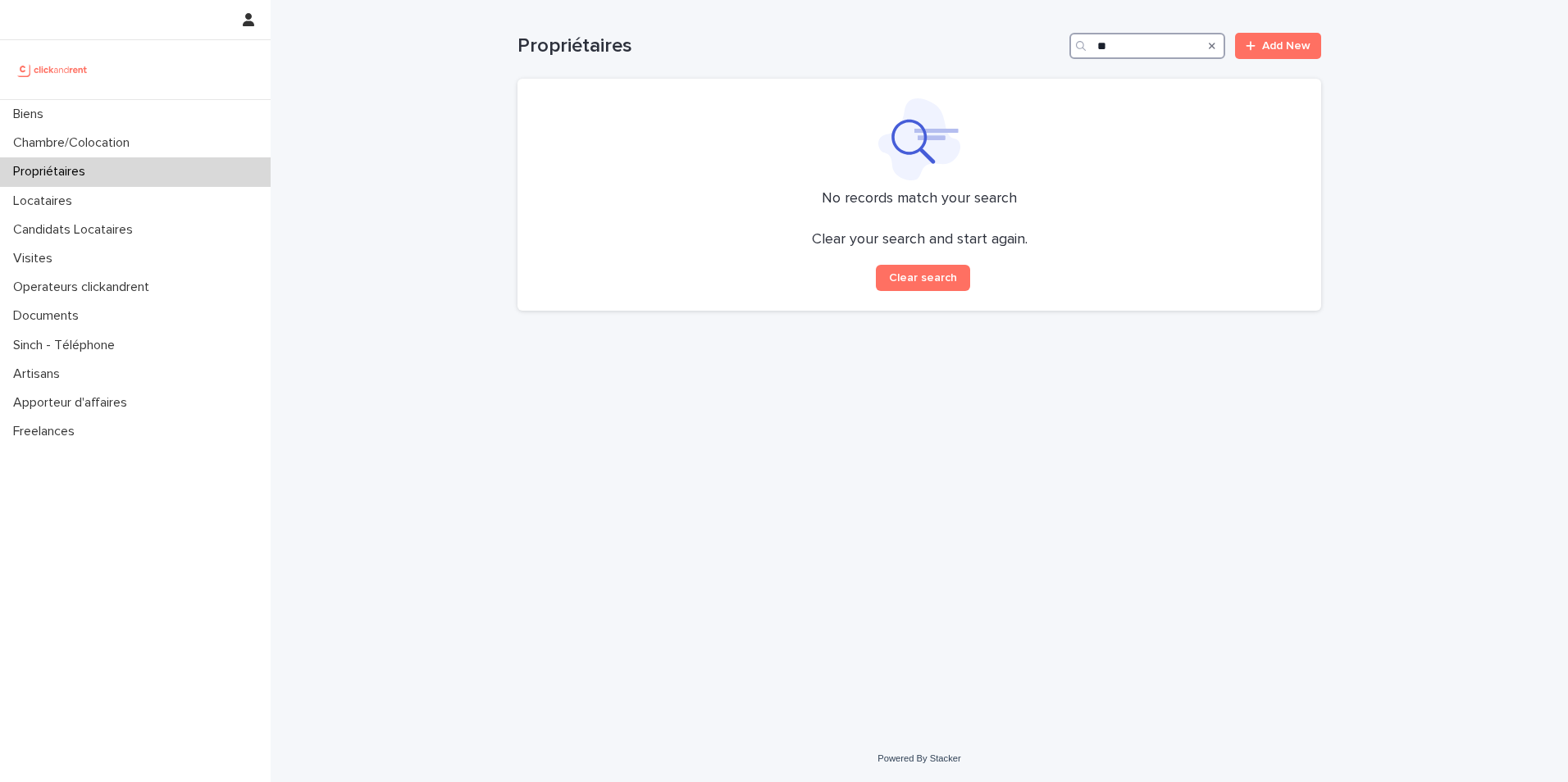 type on "*" 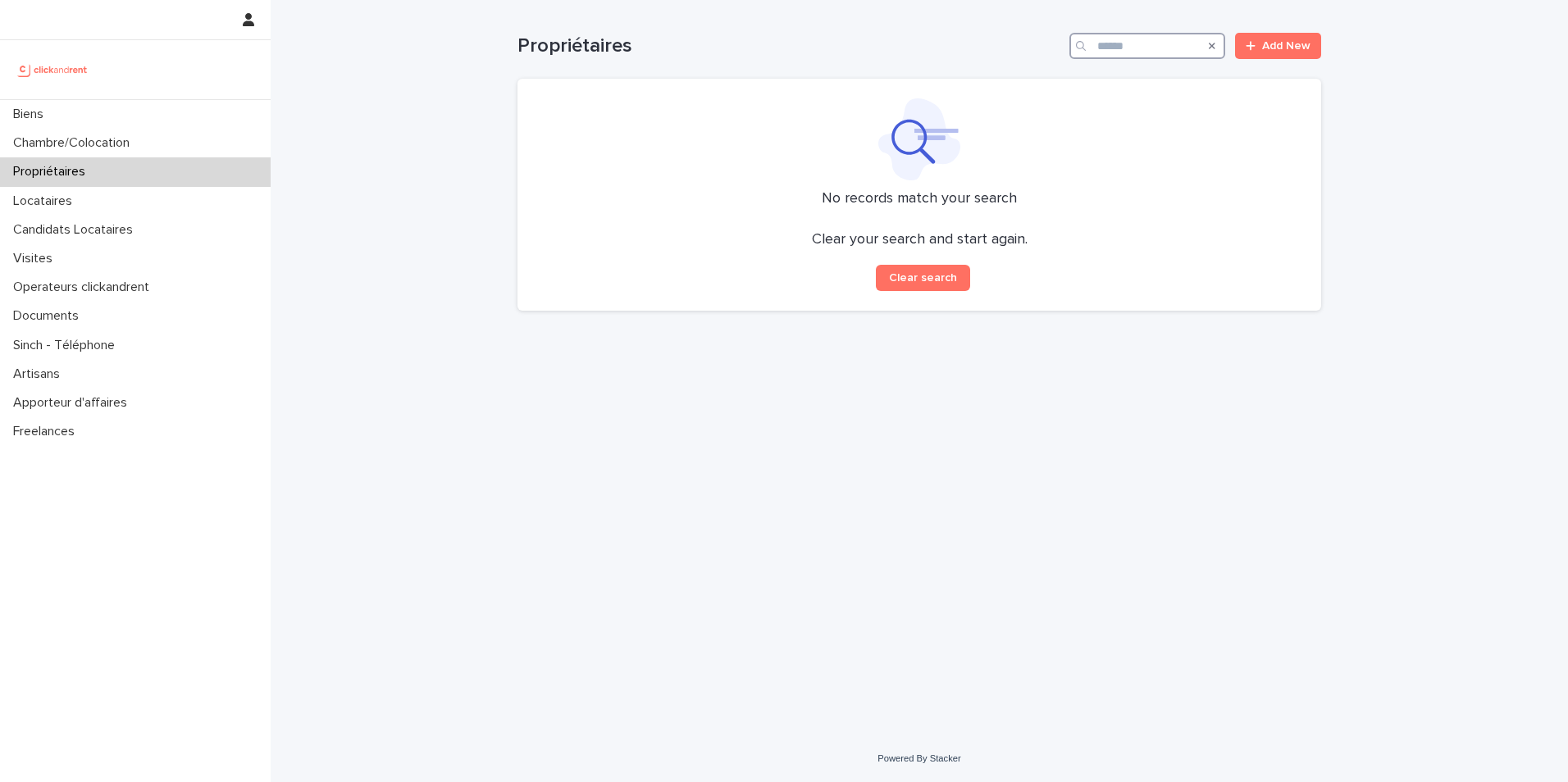 type on "*" 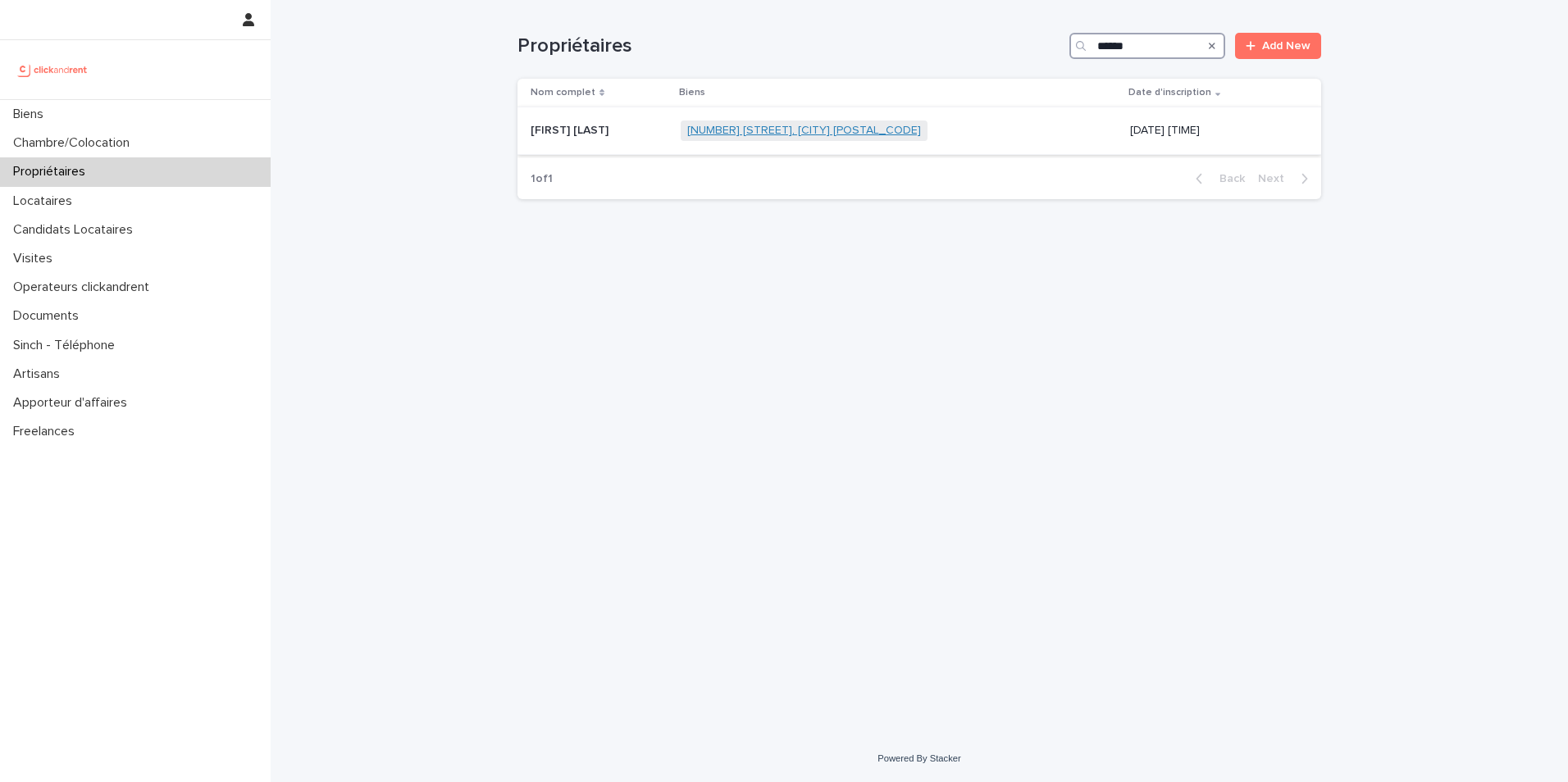 type on "******" 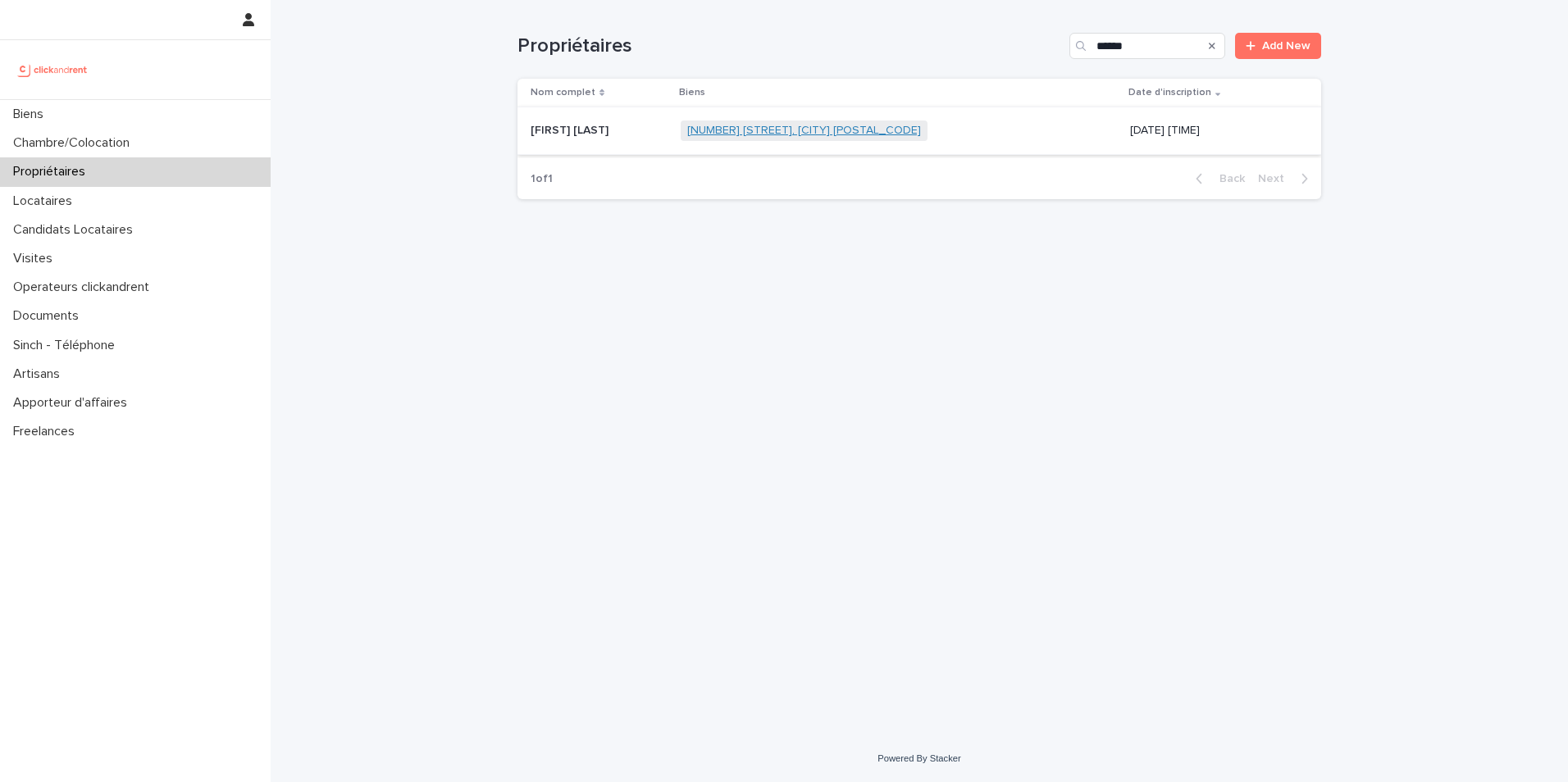 click on "[NUMBER] [STREET], [CITY] [POSTAL_CODE]" at bounding box center (804, 130) 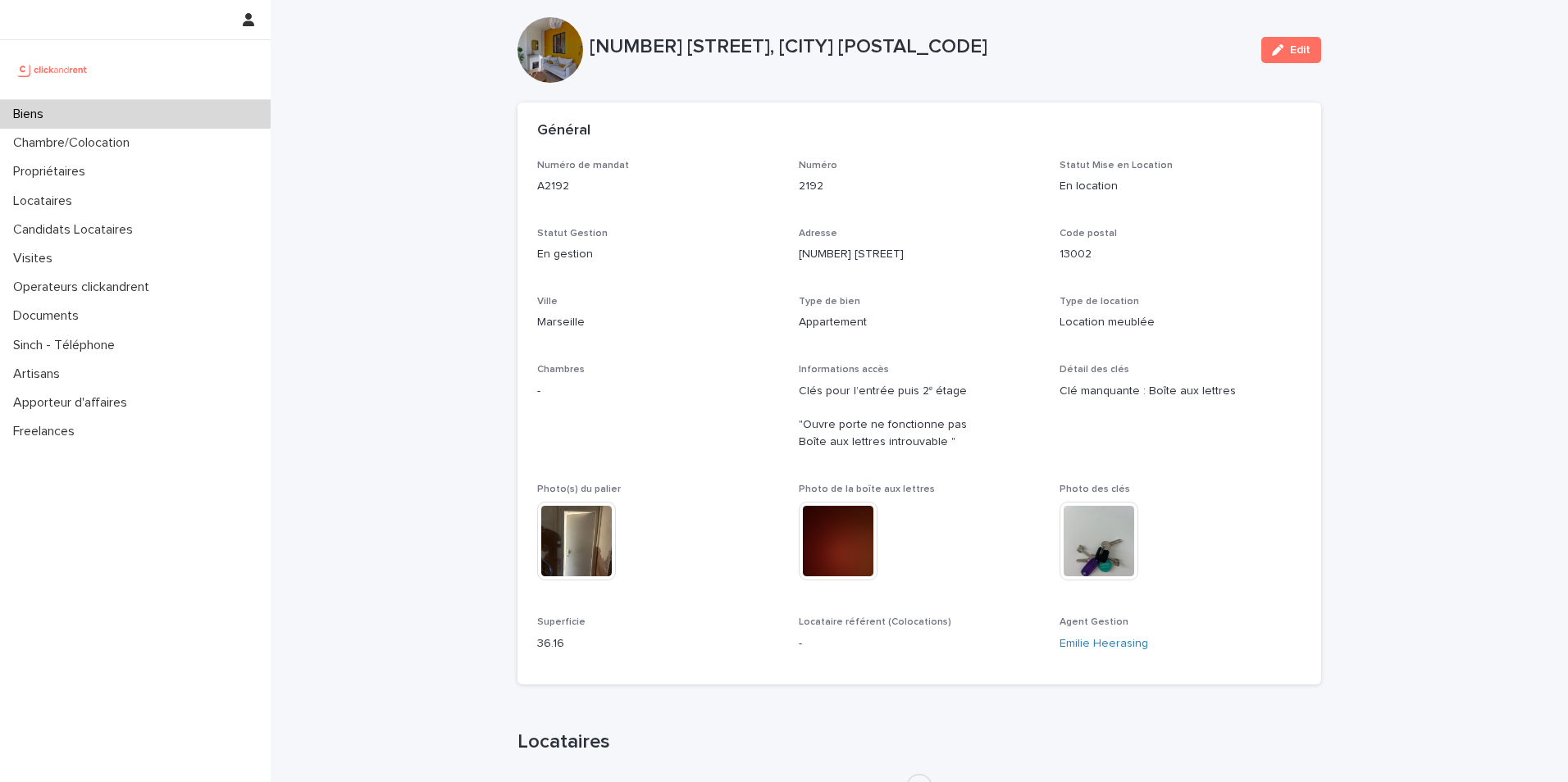scroll, scrollTop: 82, scrollLeft: 0, axis: vertical 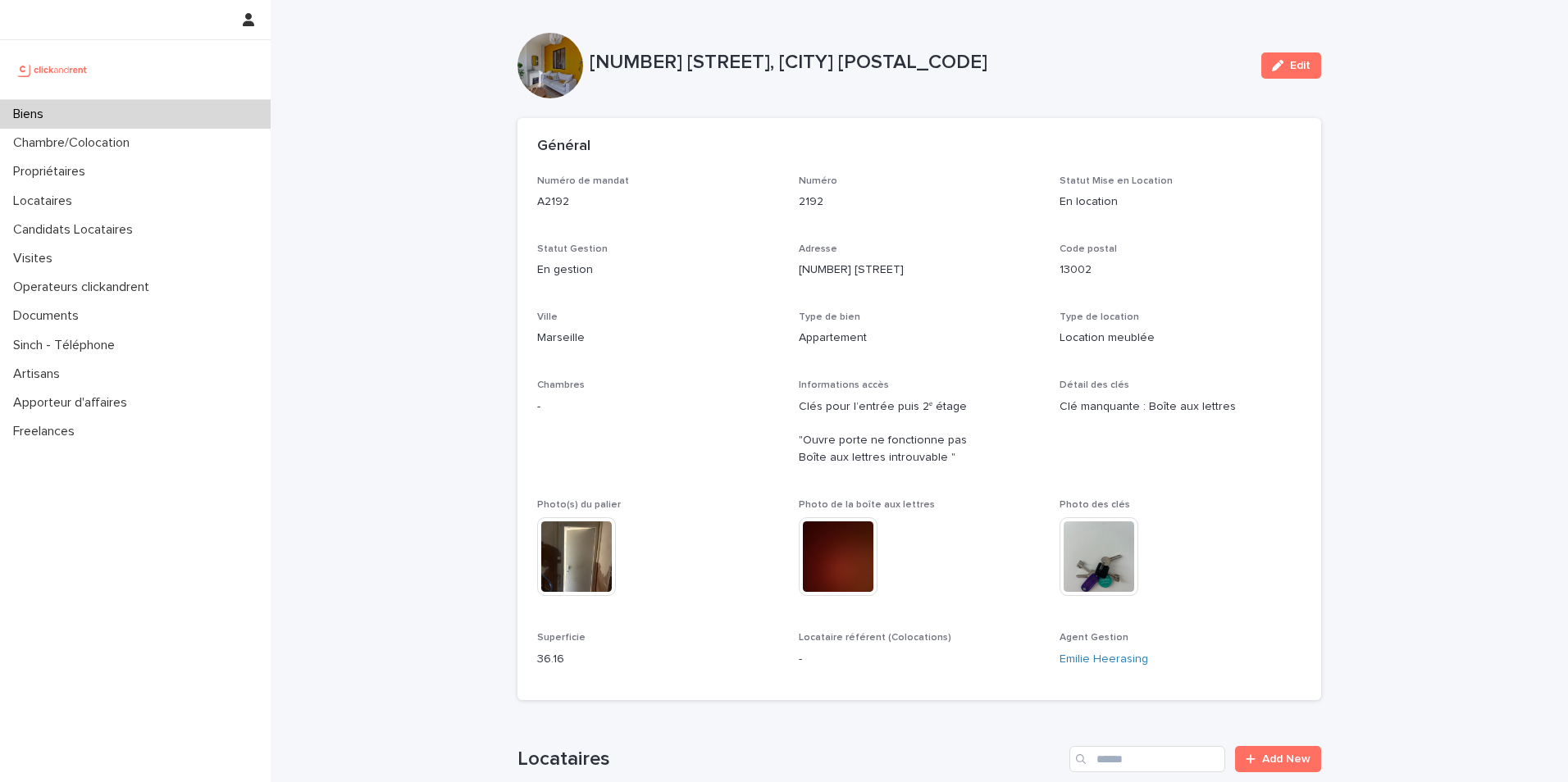 drag, startPoint x: 1304, startPoint y: 66, endPoint x: 1554, endPoint y: 56, distance: 250.19992 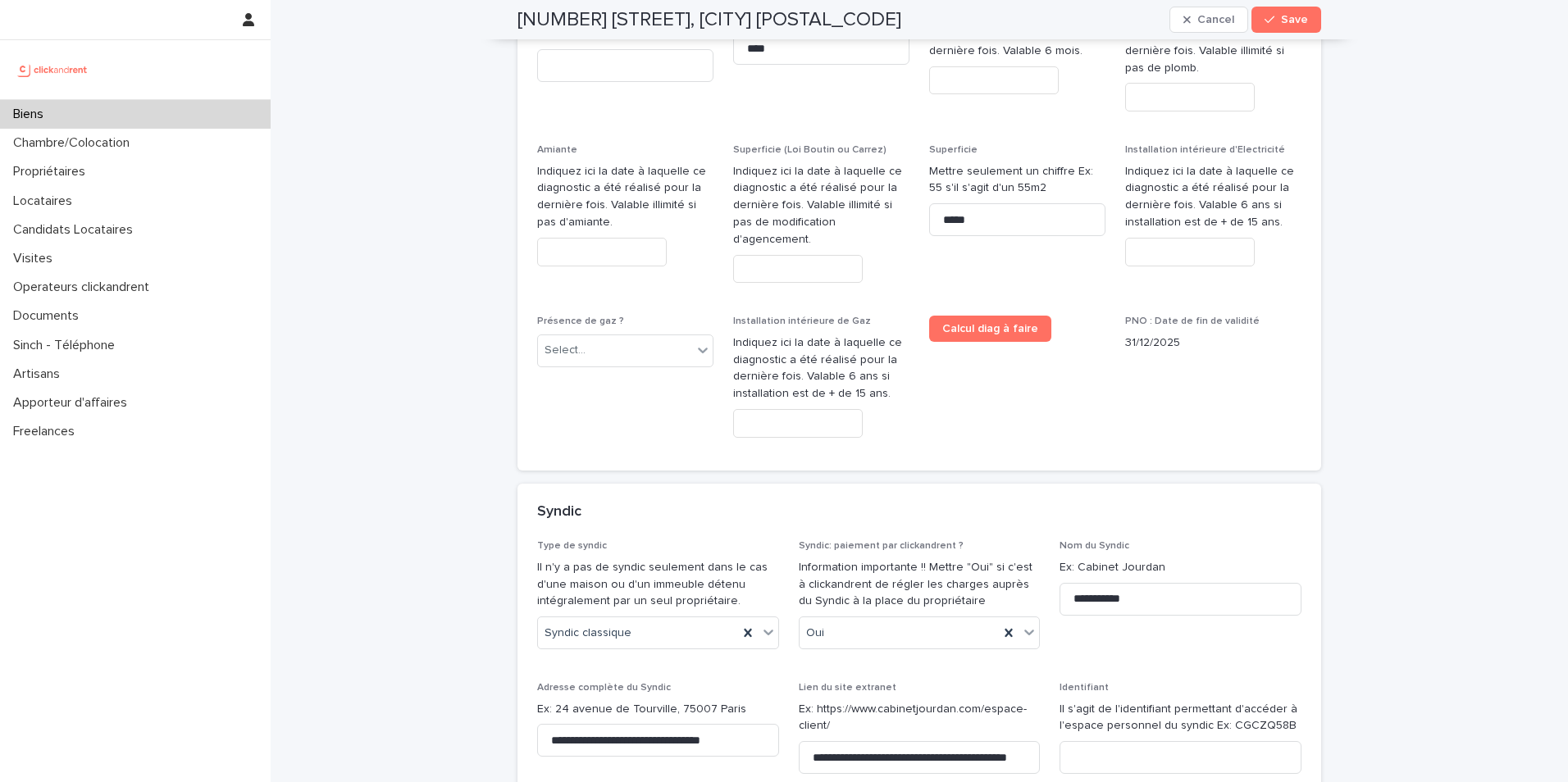 scroll, scrollTop: 8503, scrollLeft: 0, axis: vertical 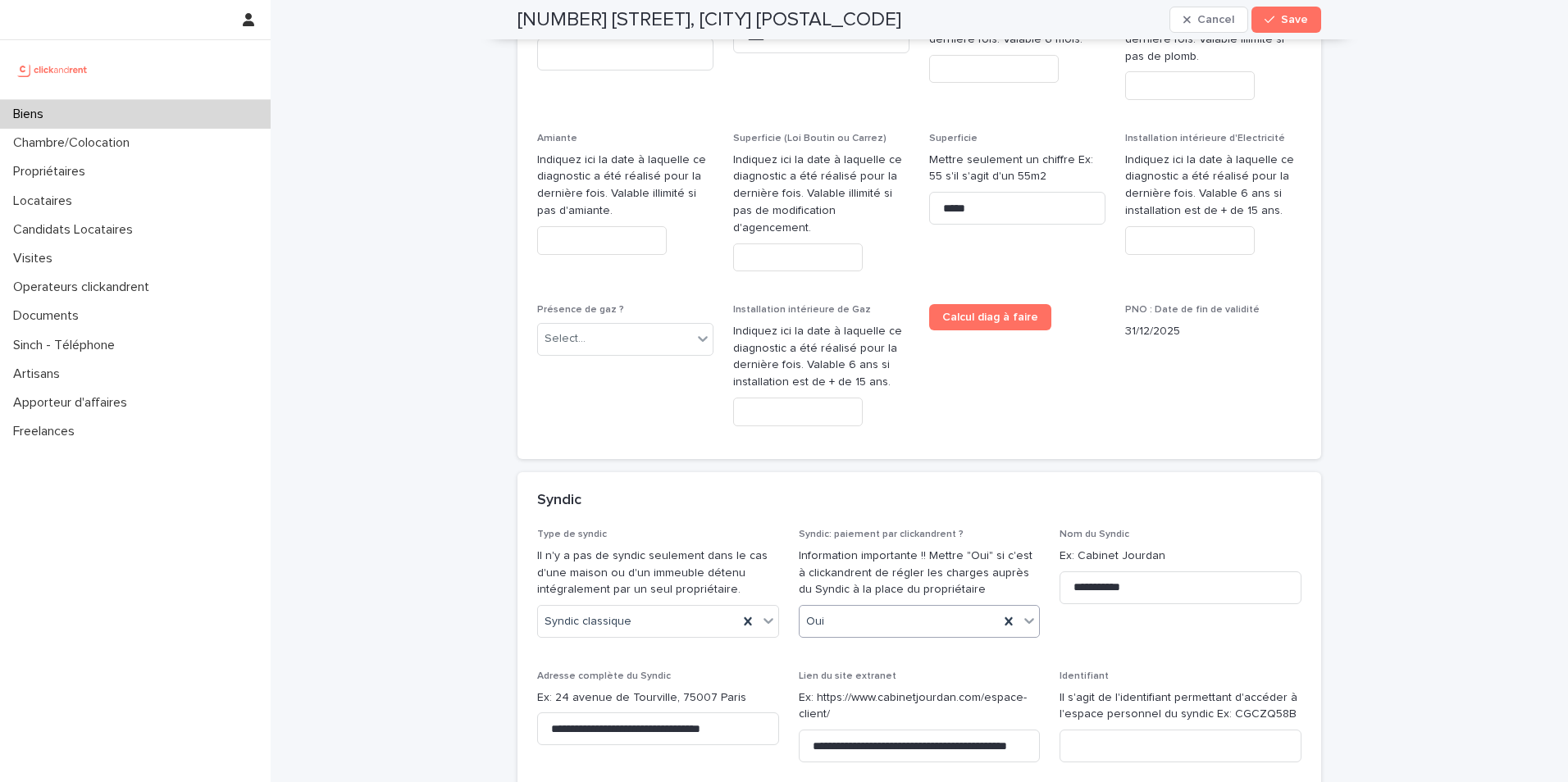click on "Oui" at bounding box center (900, 621) 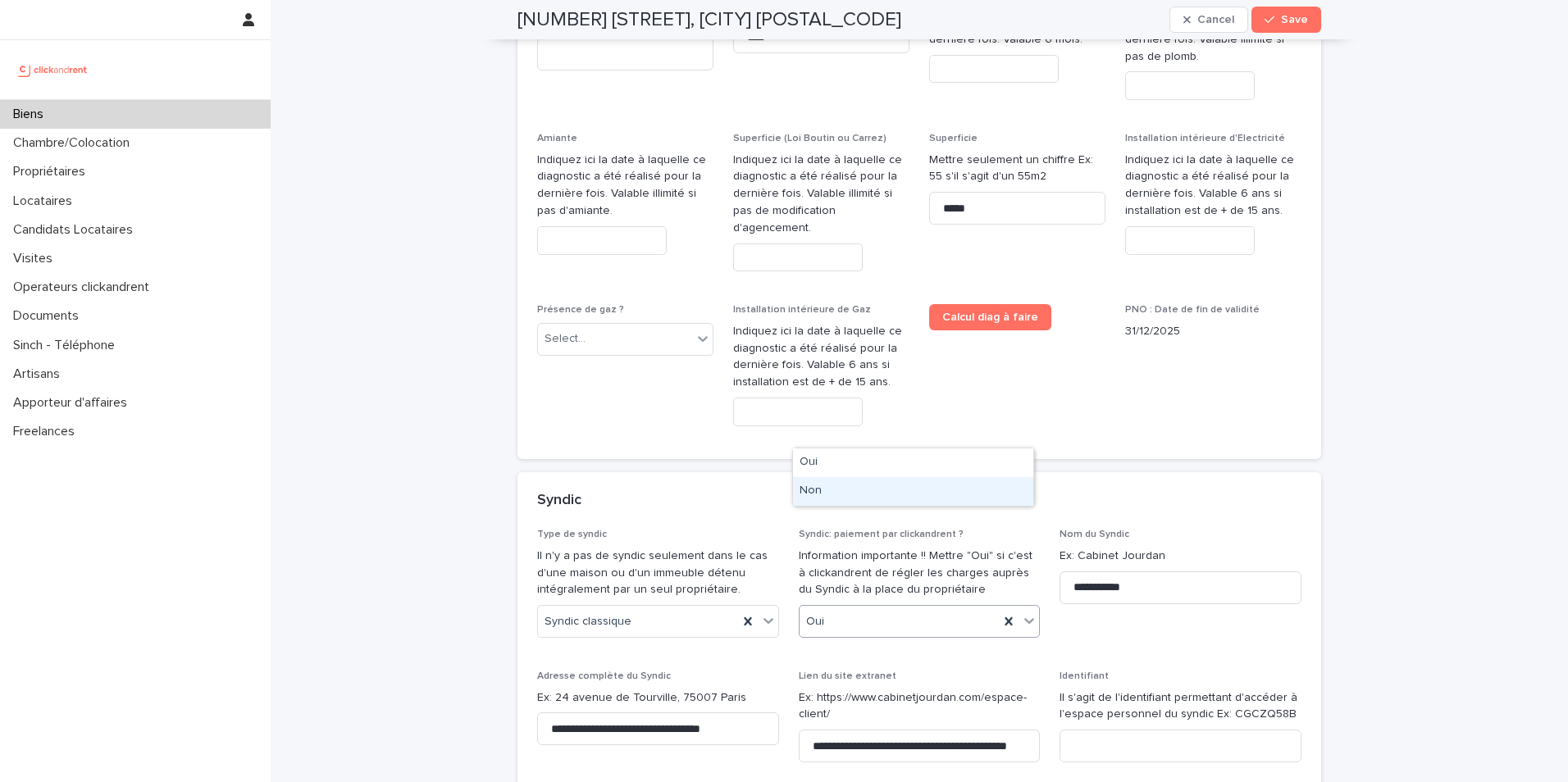 click on "Non" at bounding box center [913, 491] 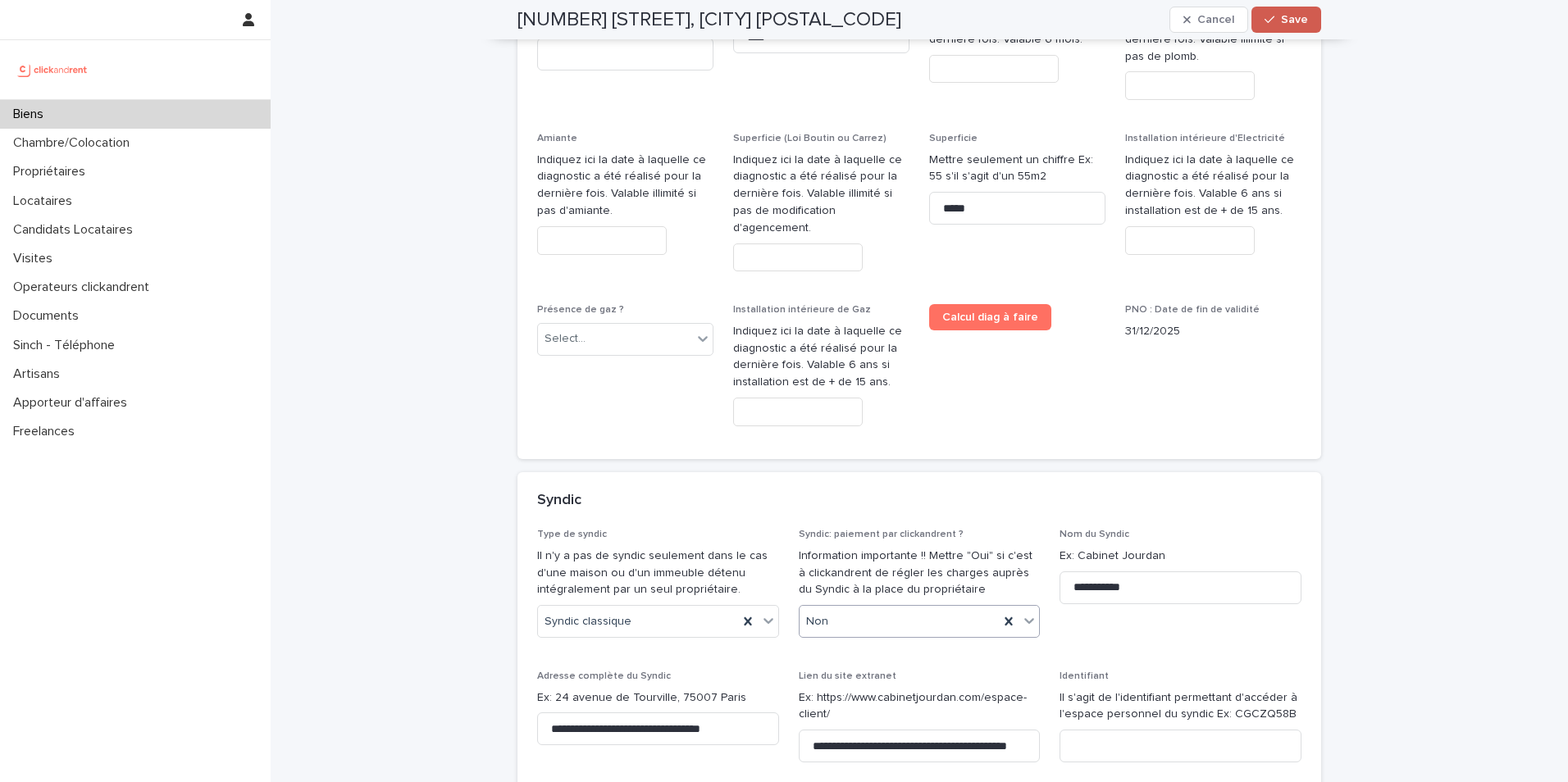 click on "Save" at bounding box center [1294, 20] 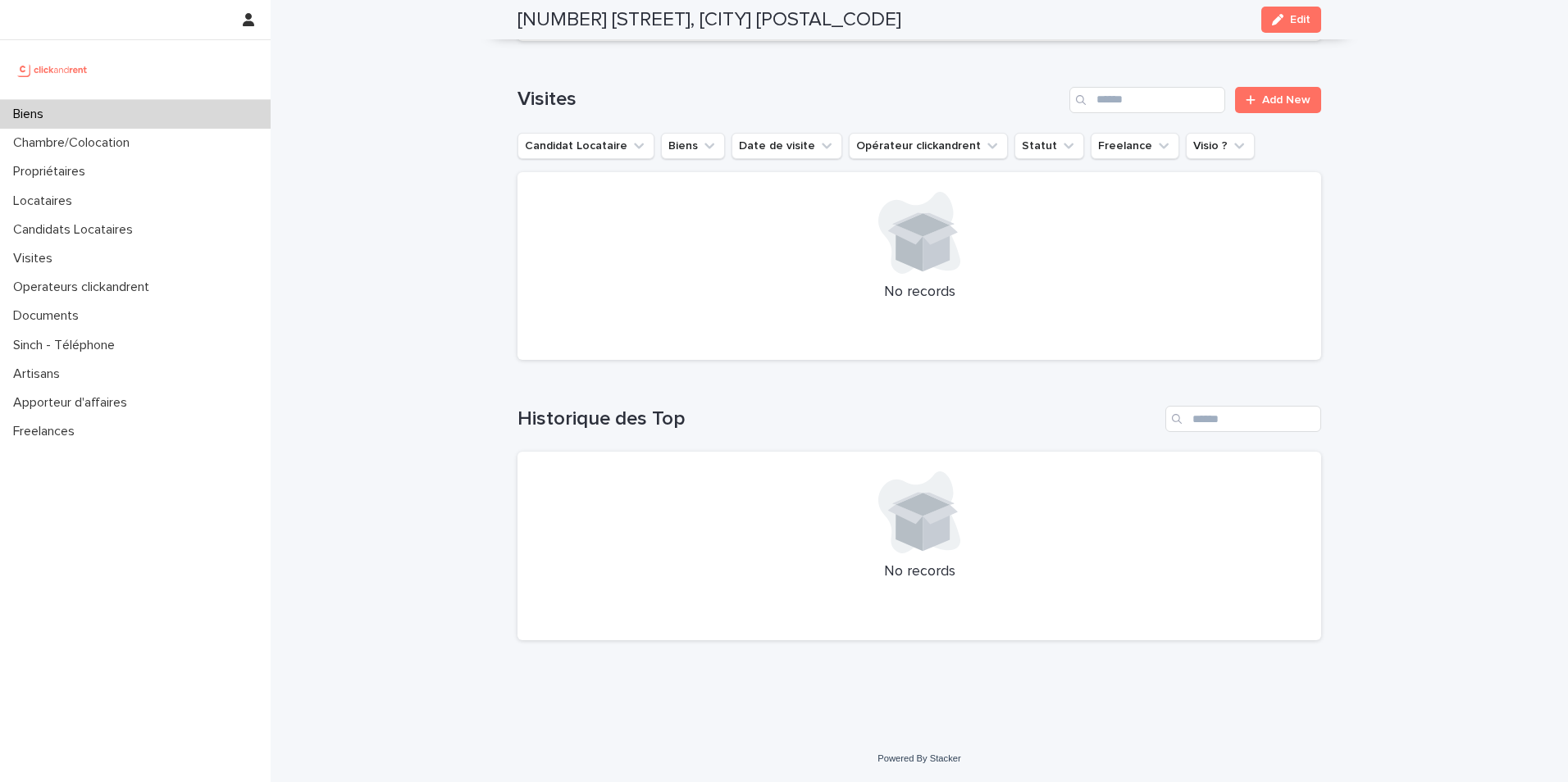 scroll, scrollTop: 5881, scrollLeft: 0, axis: vertical 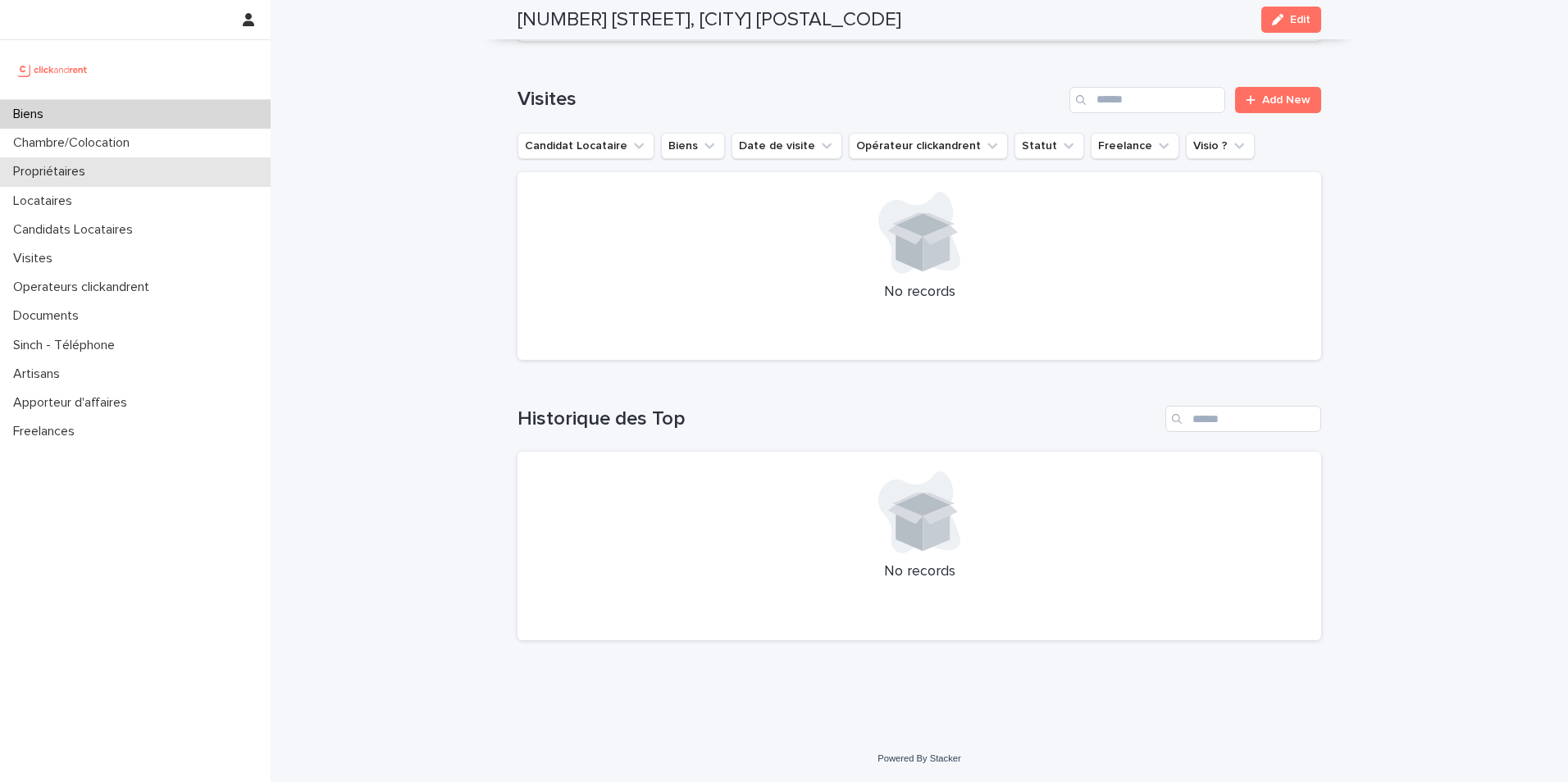 click on "Propriétaires" at bounding box center [52, 171] 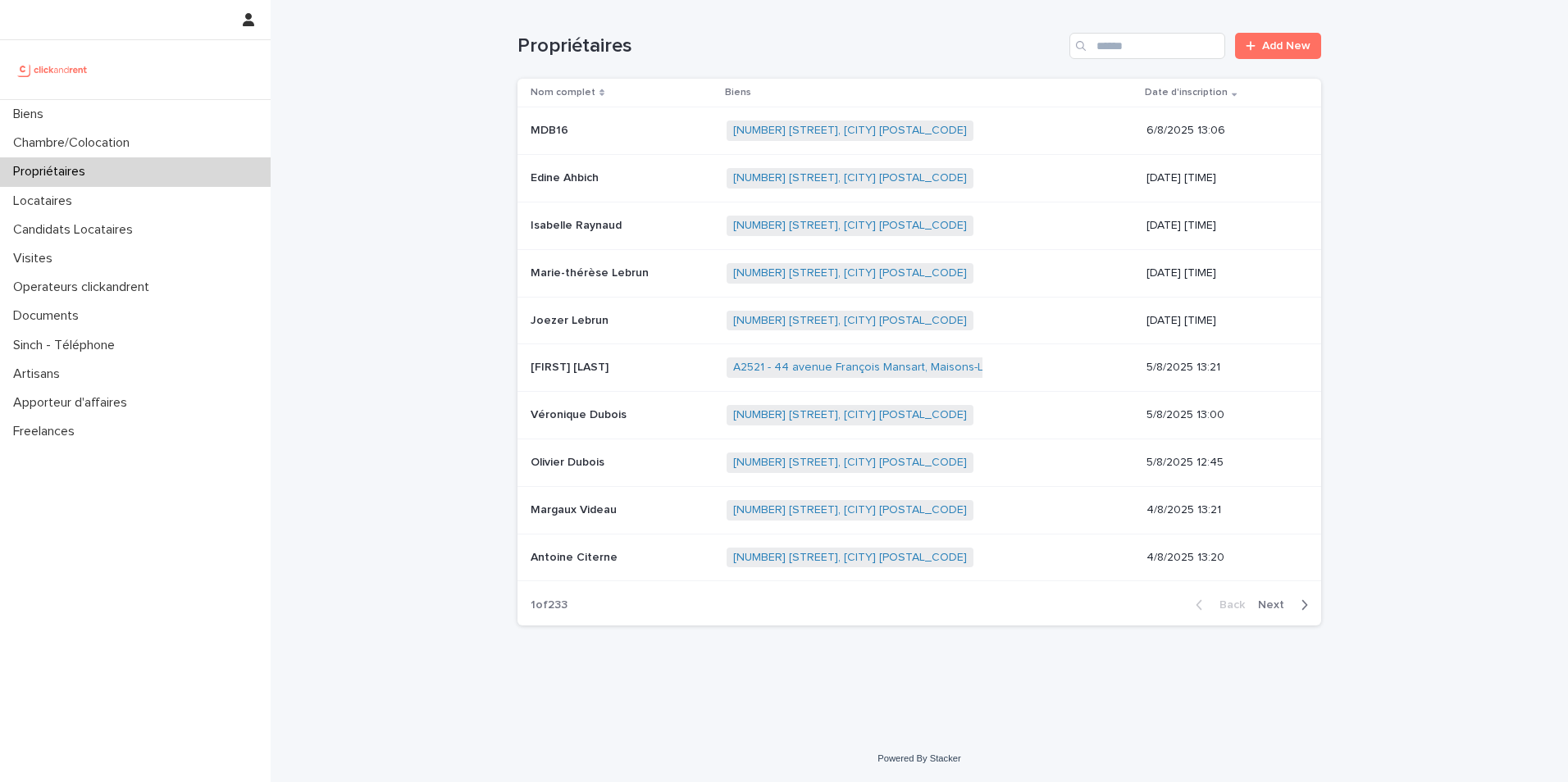 scroll, scrollTop: 0, scrollLeft: 0, axis: both 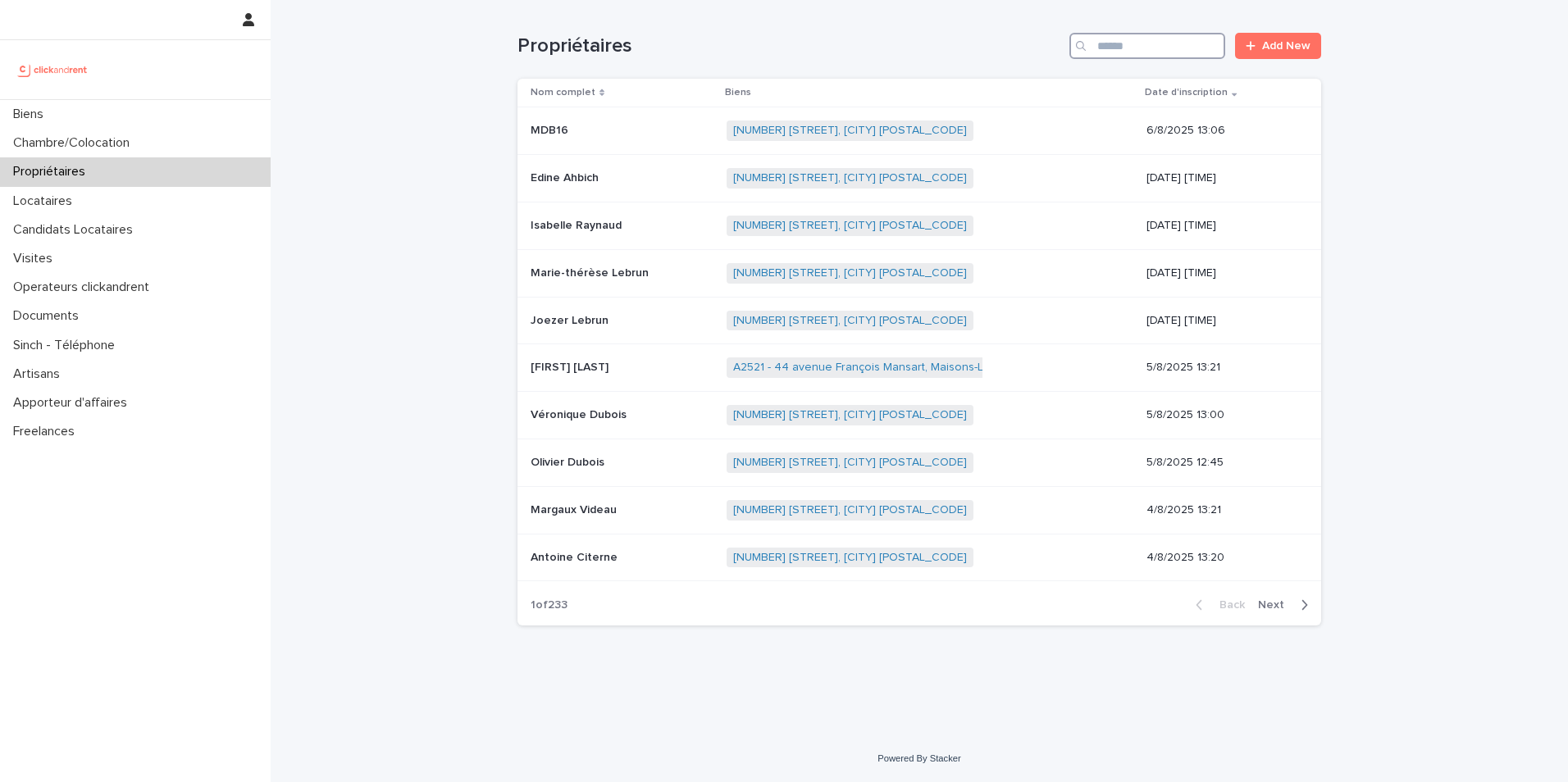 click at bounding box center [1147, 46] 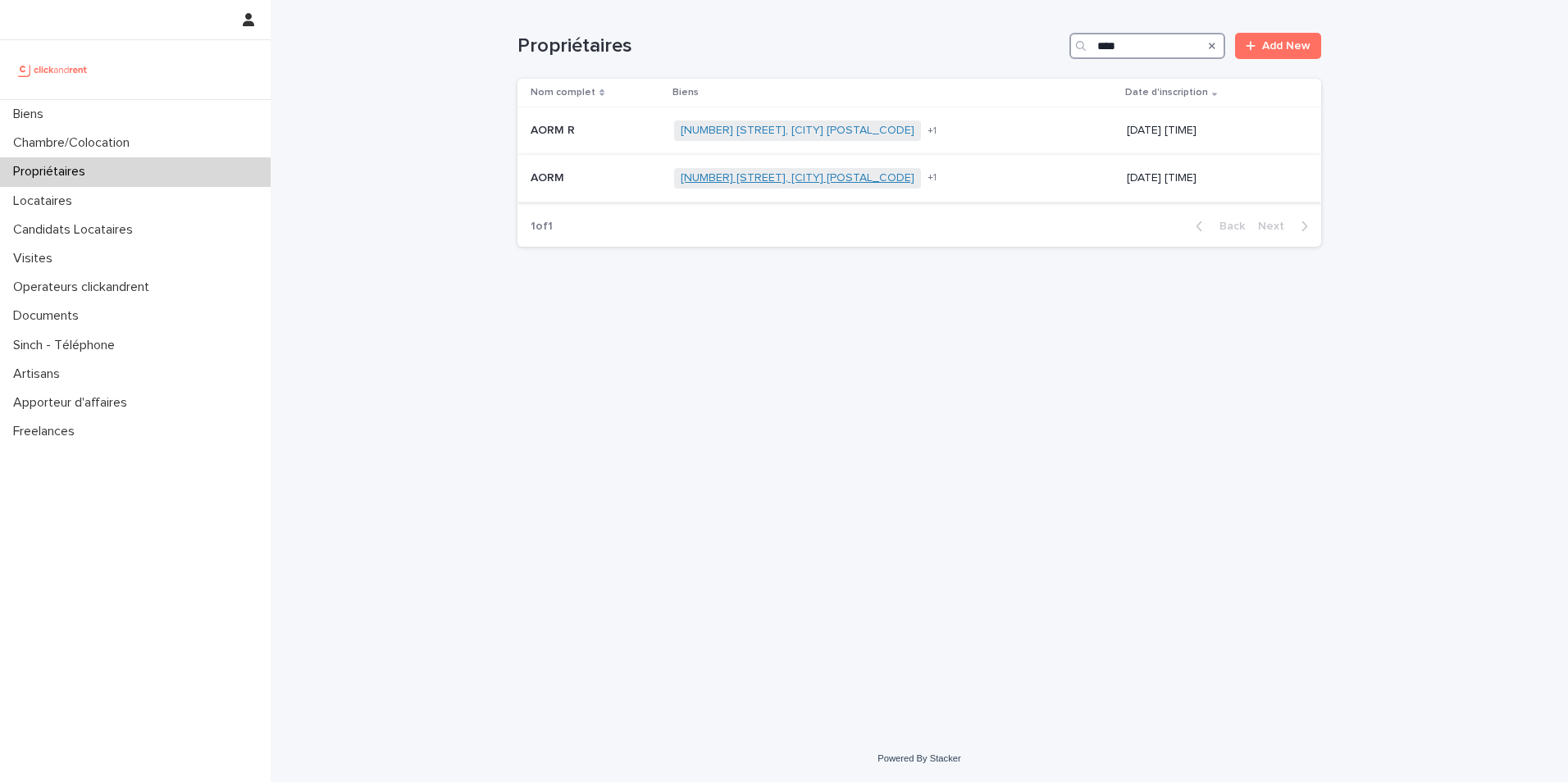 type on "****" 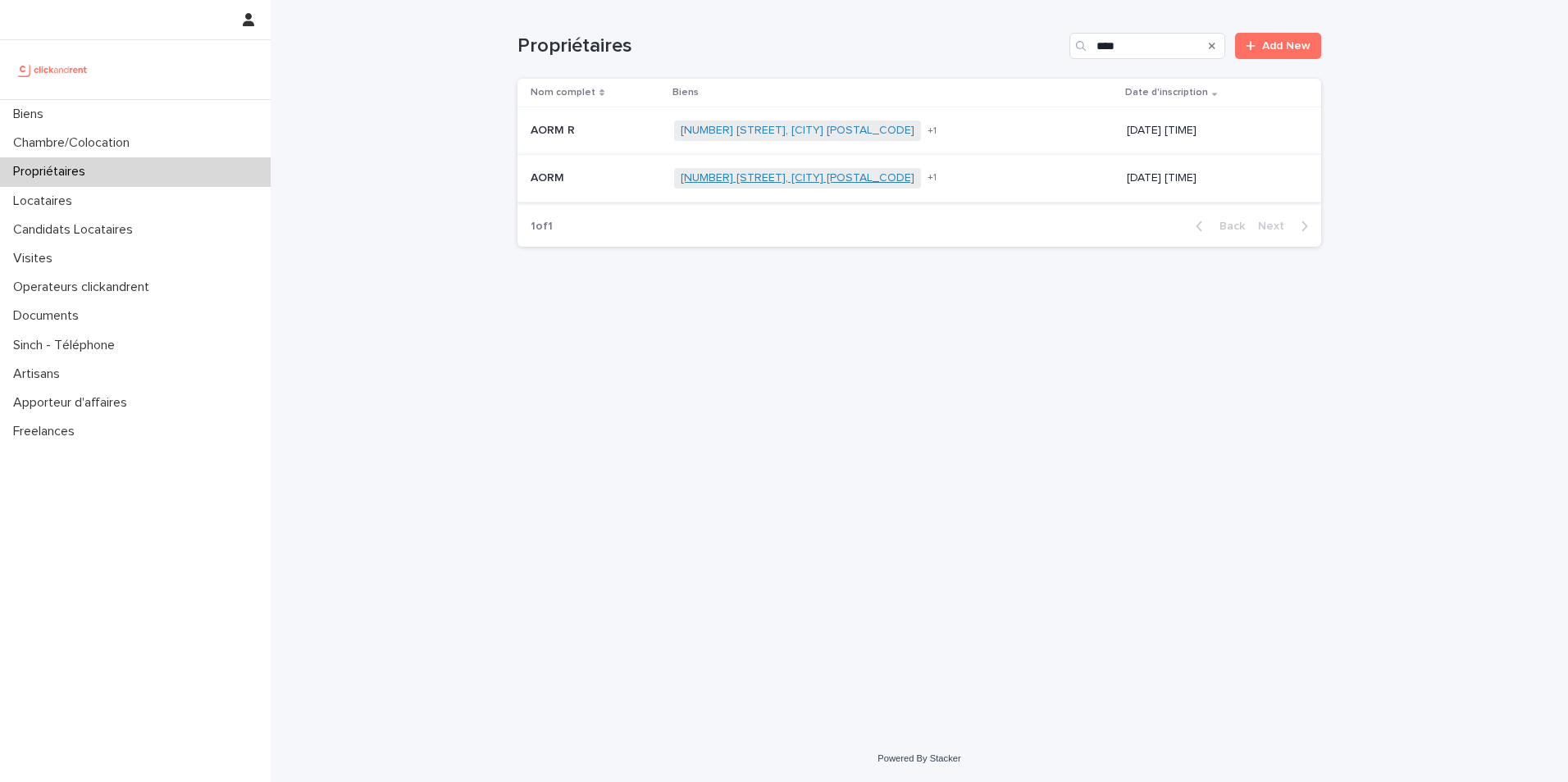 click on "[NUMBER] [STREET], [CITY] [POSTAL_CODE]" at bounding box center [797, 178] 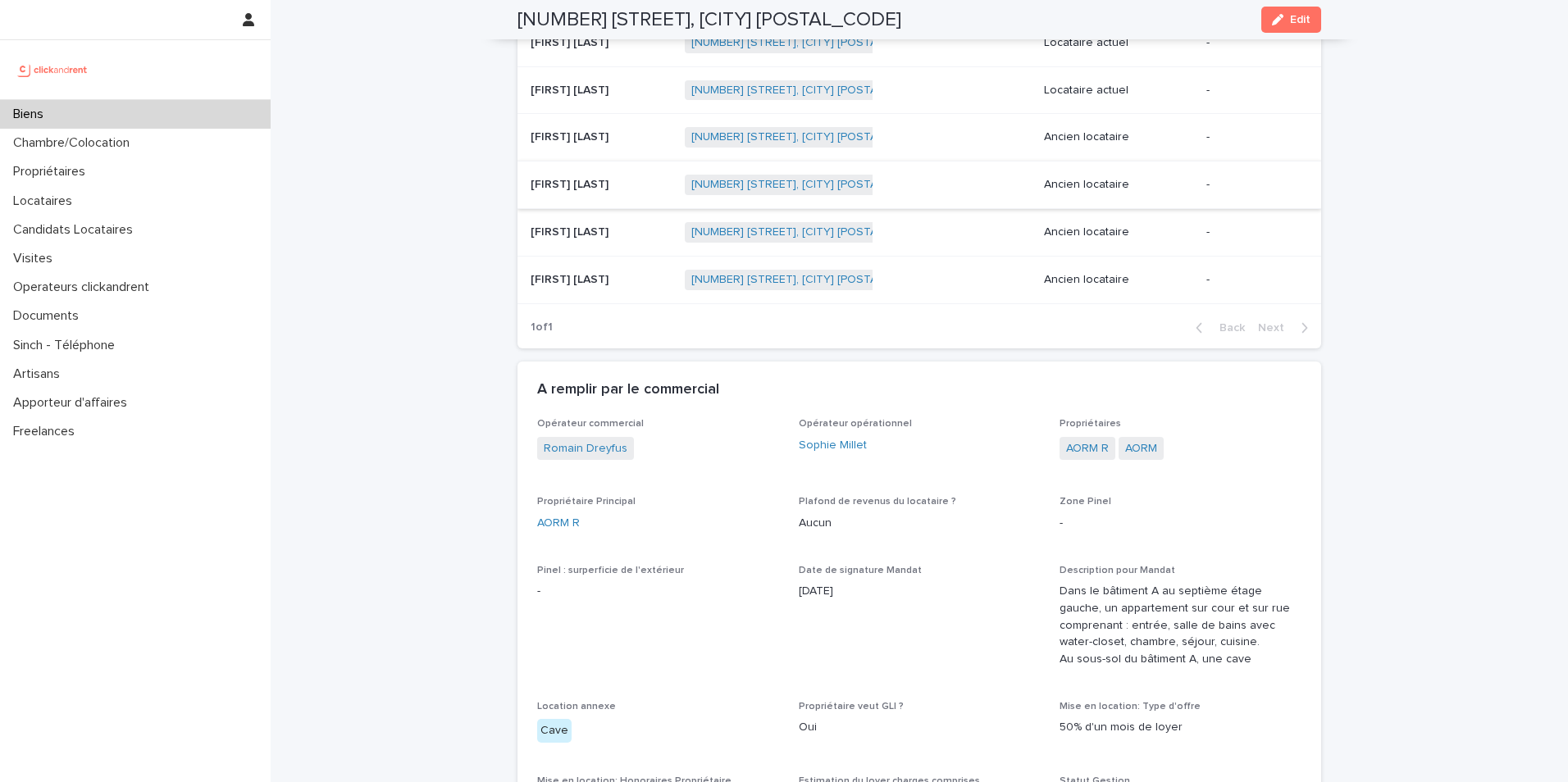scroll, scrollTop: 1175, scrollLeft: 0, axis: vertical 